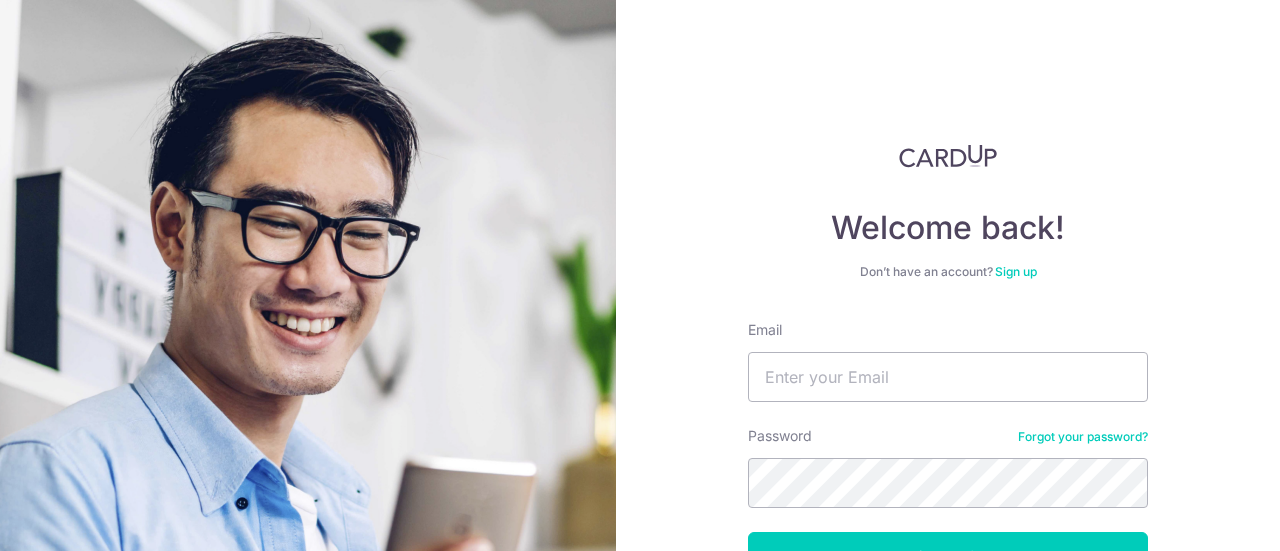 scroll, scrollTop: 0, scrollLeft: 0, axis: both 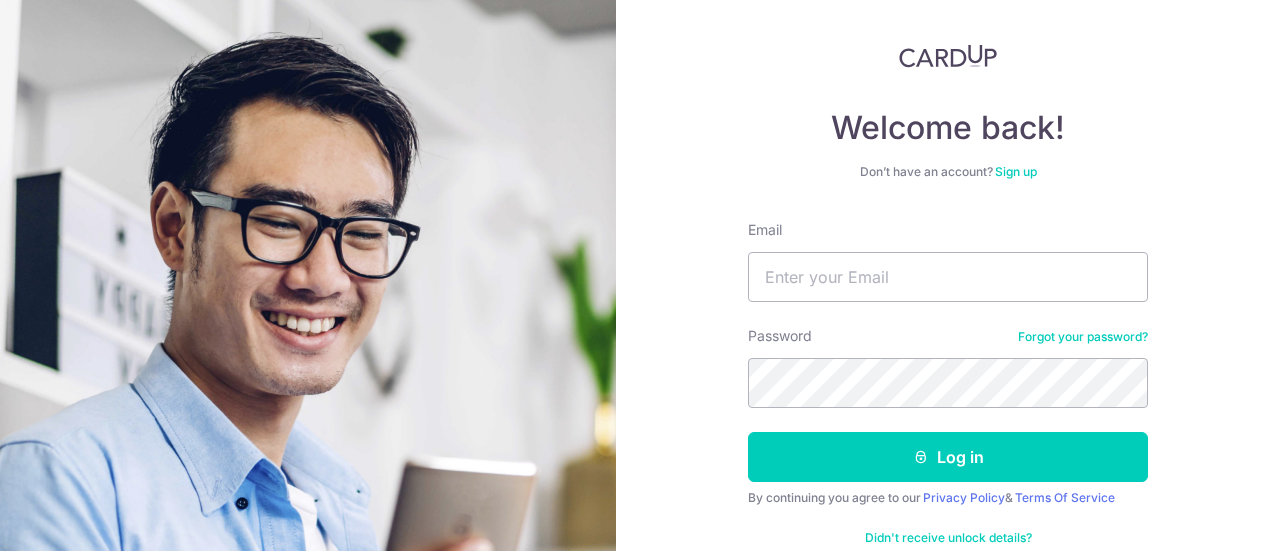 type on "chingnitay@hotmail.com" 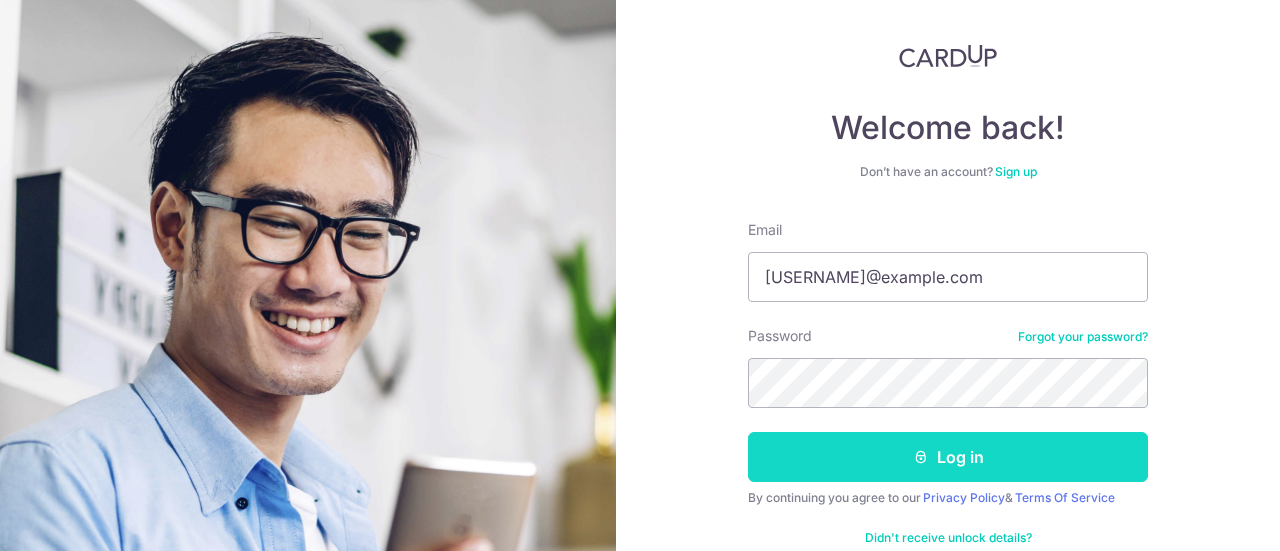 click on "Log in" at bounding box center (948, 457) 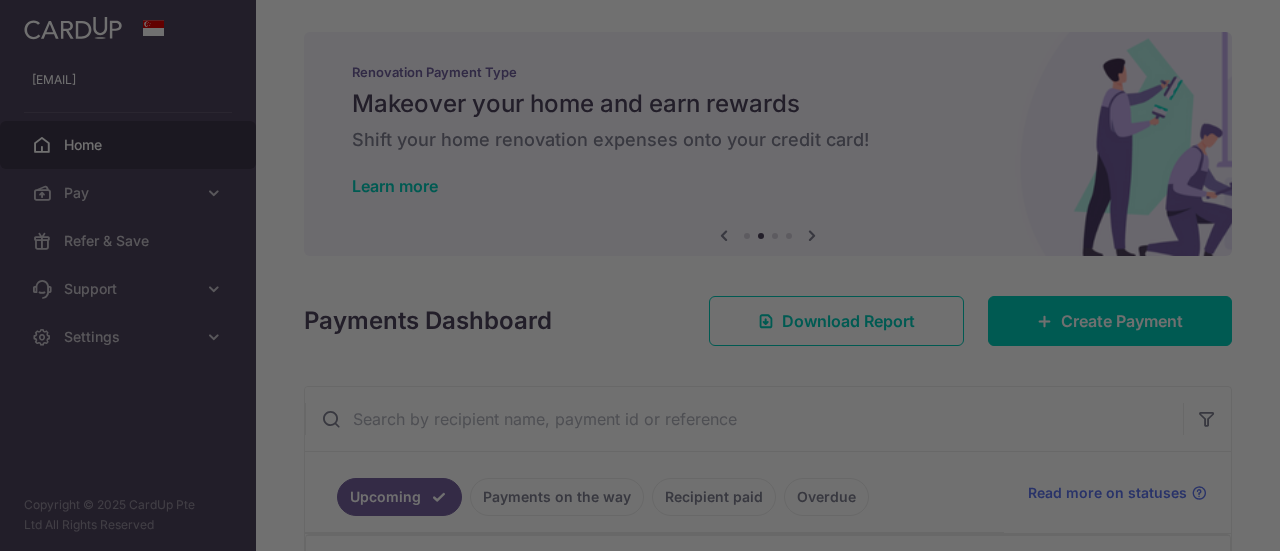 scroll, scrollTop: 0, scrollLeft: 0, axis: both 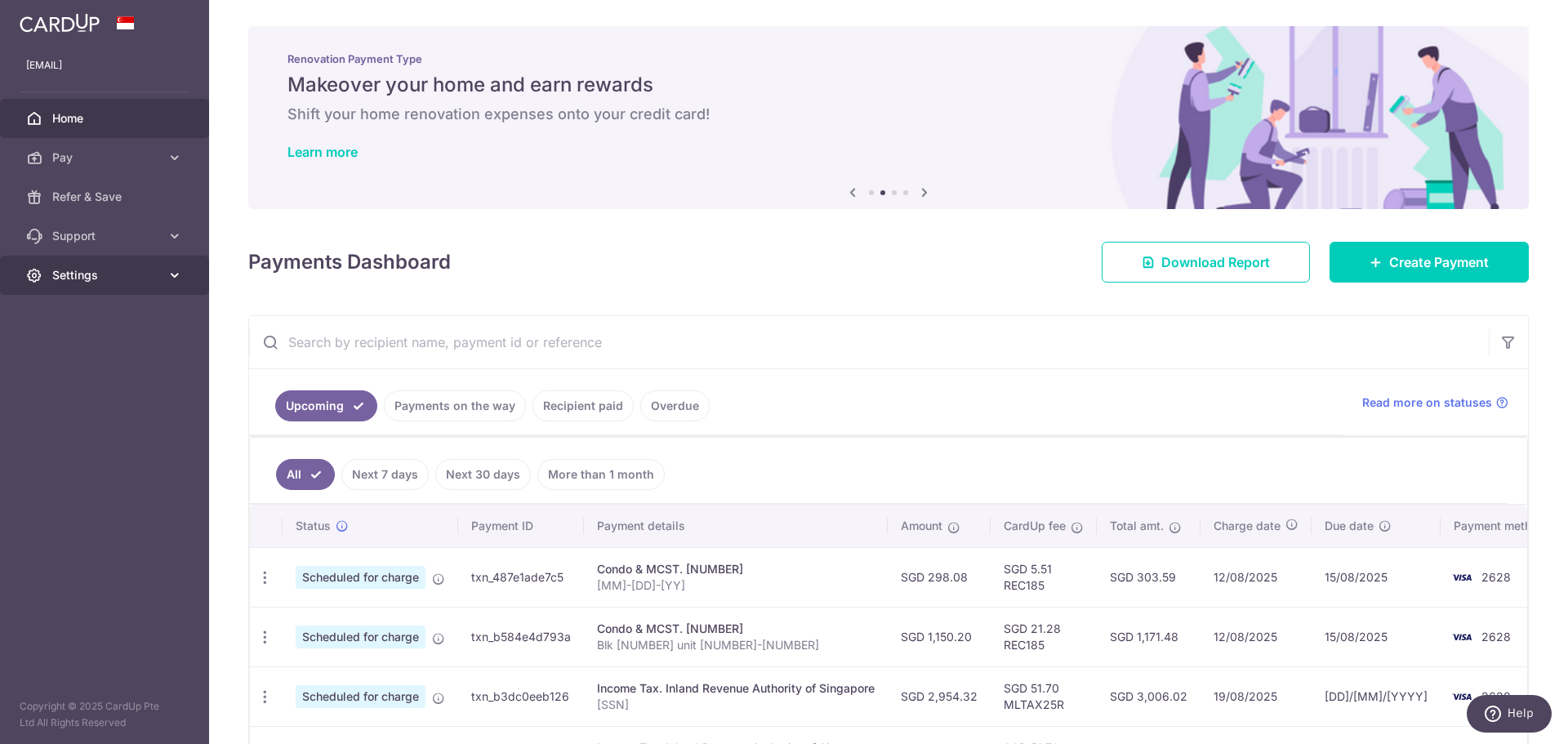 click on "Settings" at bounding box center [106, 275] 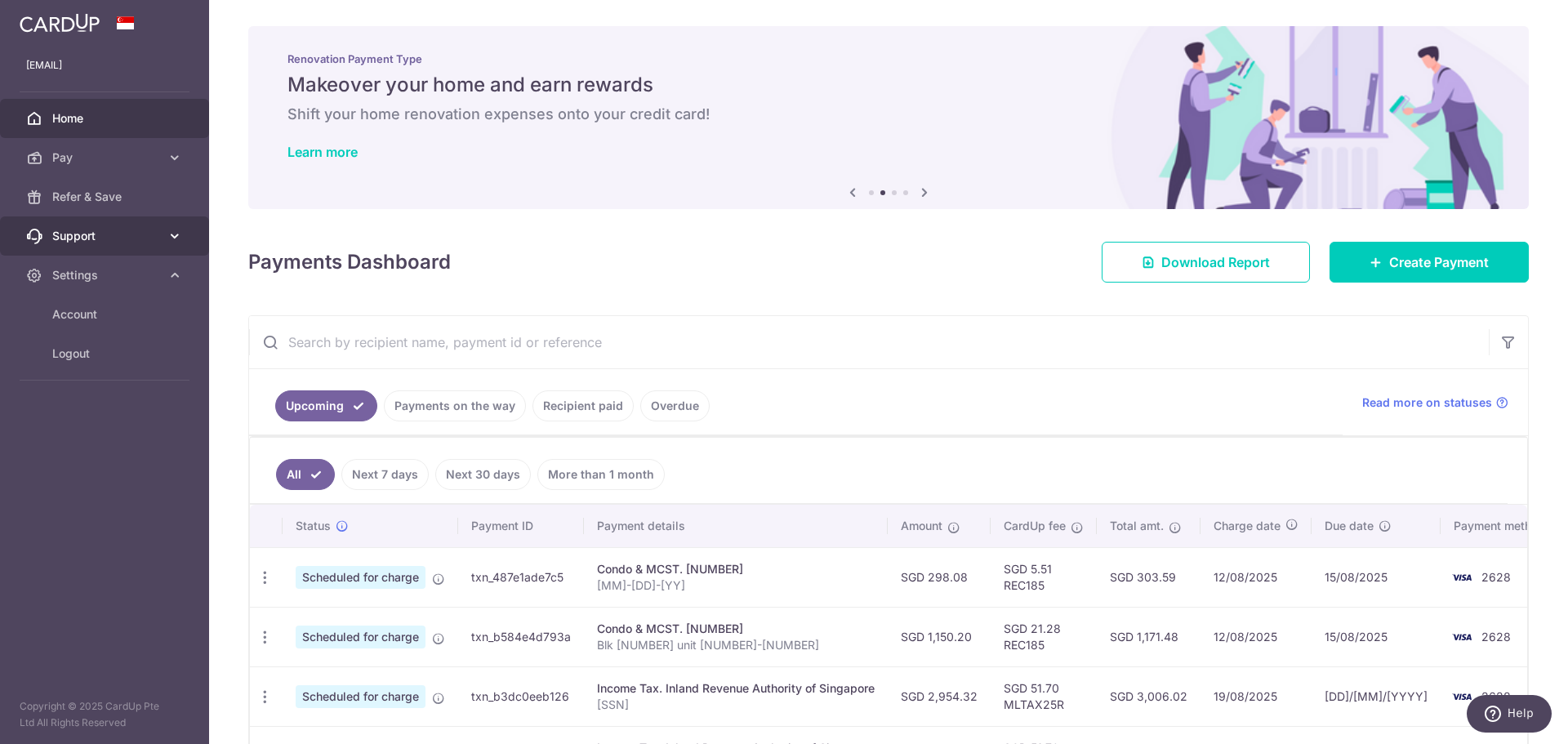 click at bounding box center (175, 236) 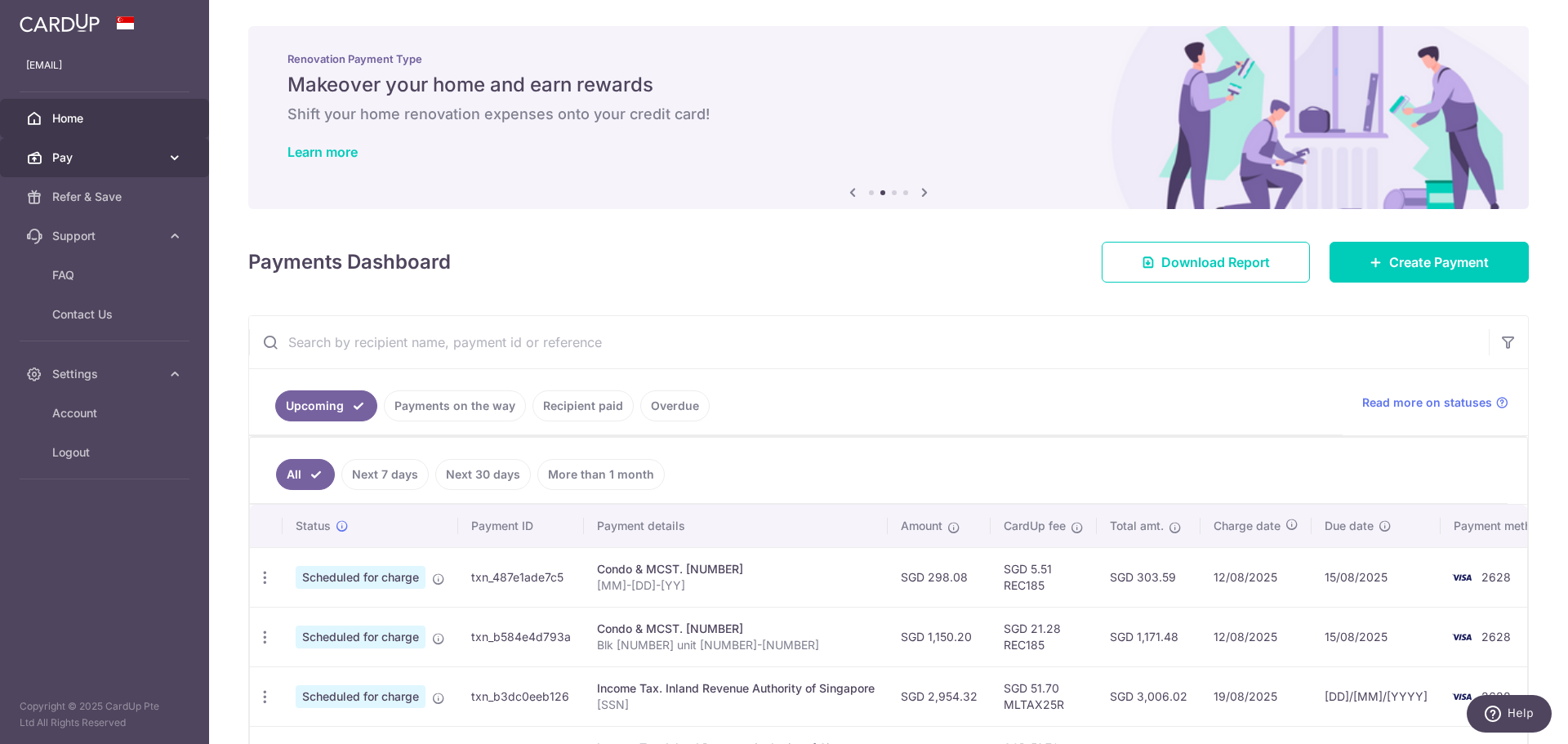 click at bounding box center [175, 158] 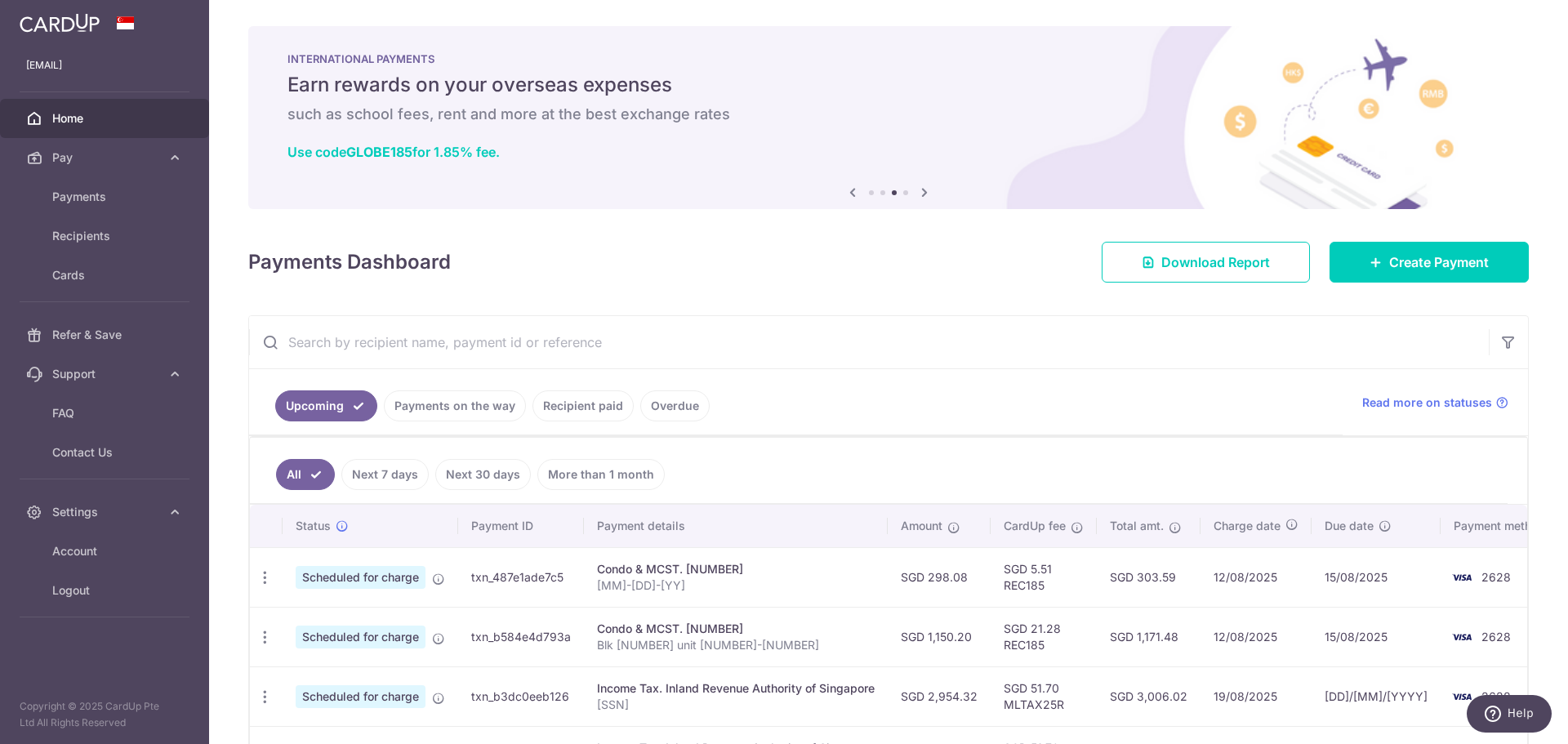 click on "Home" at bounding box center (106, 118) 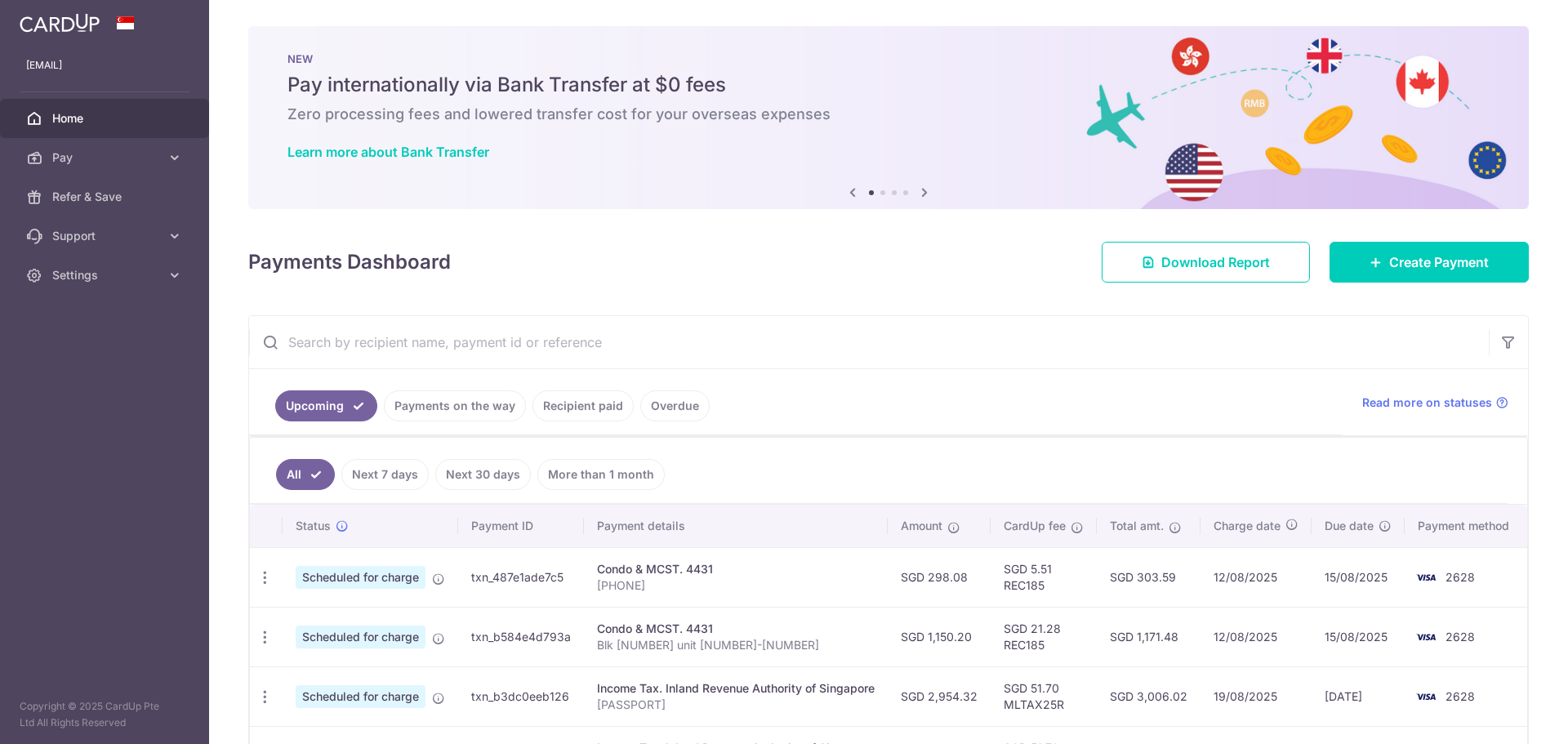 scroll, scrollTop: 0, scrollLeft: 0, axis: both 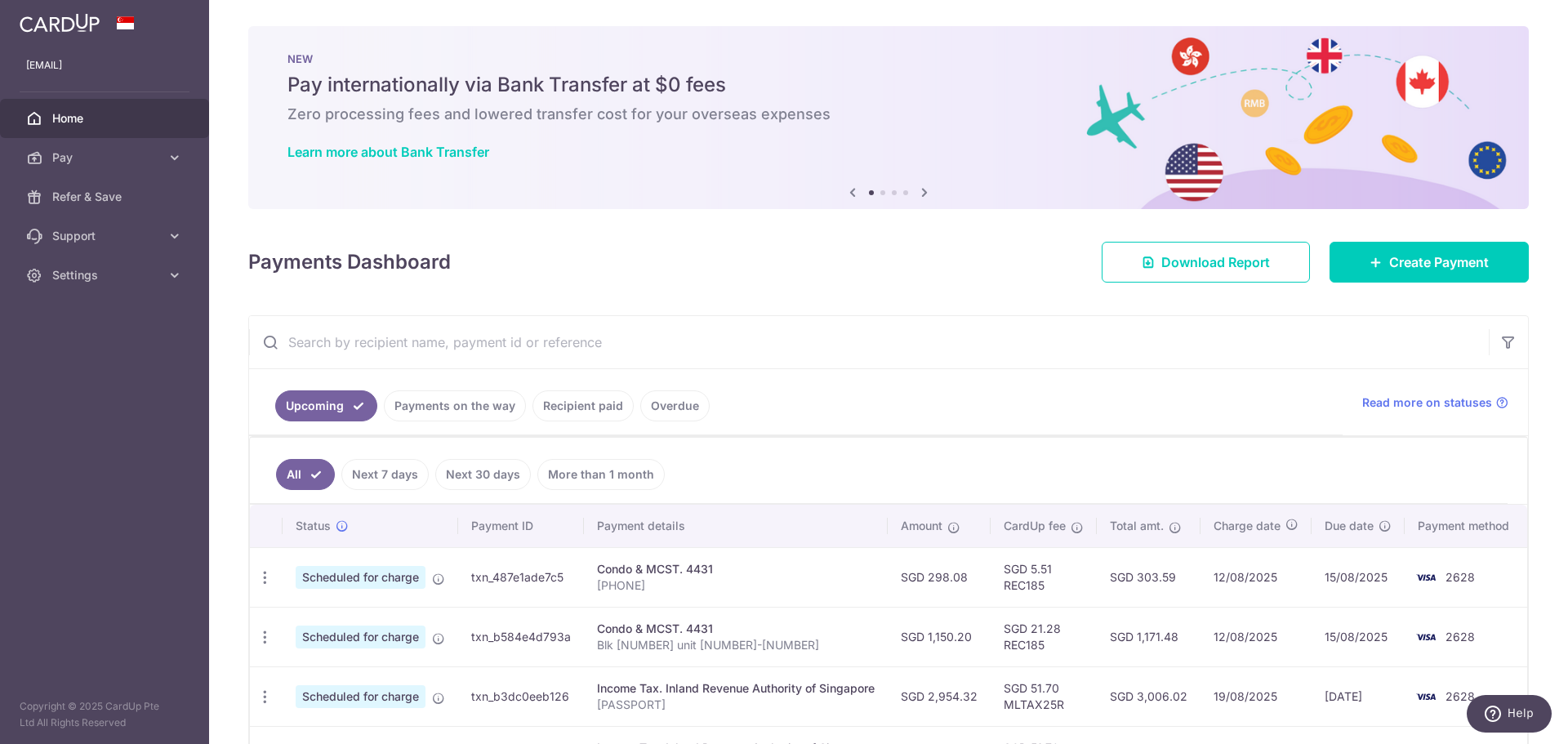 click on "Home" at bounding box center [106, 118] 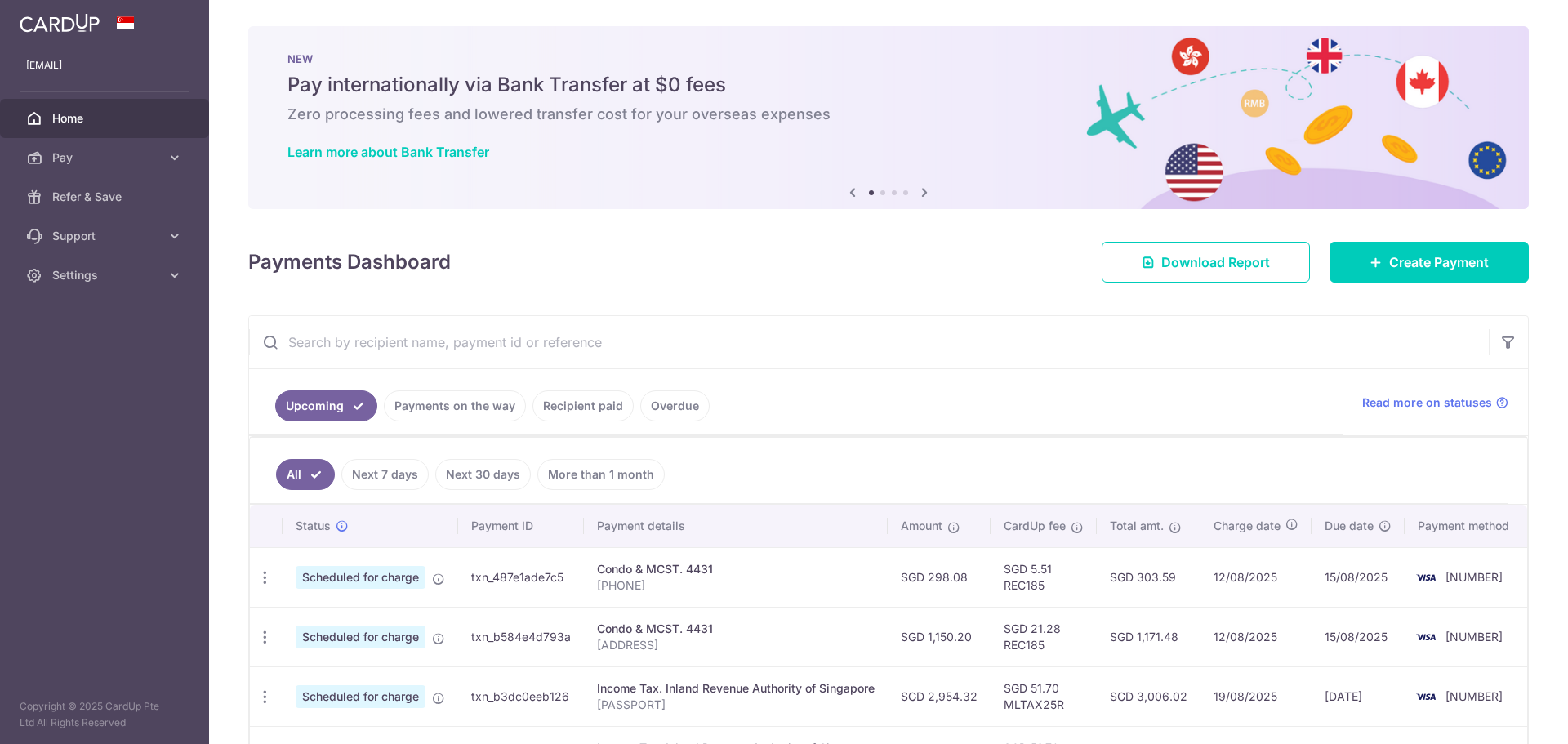 scroll, scrollTop: 0, scrollLeft: 0, axis: both 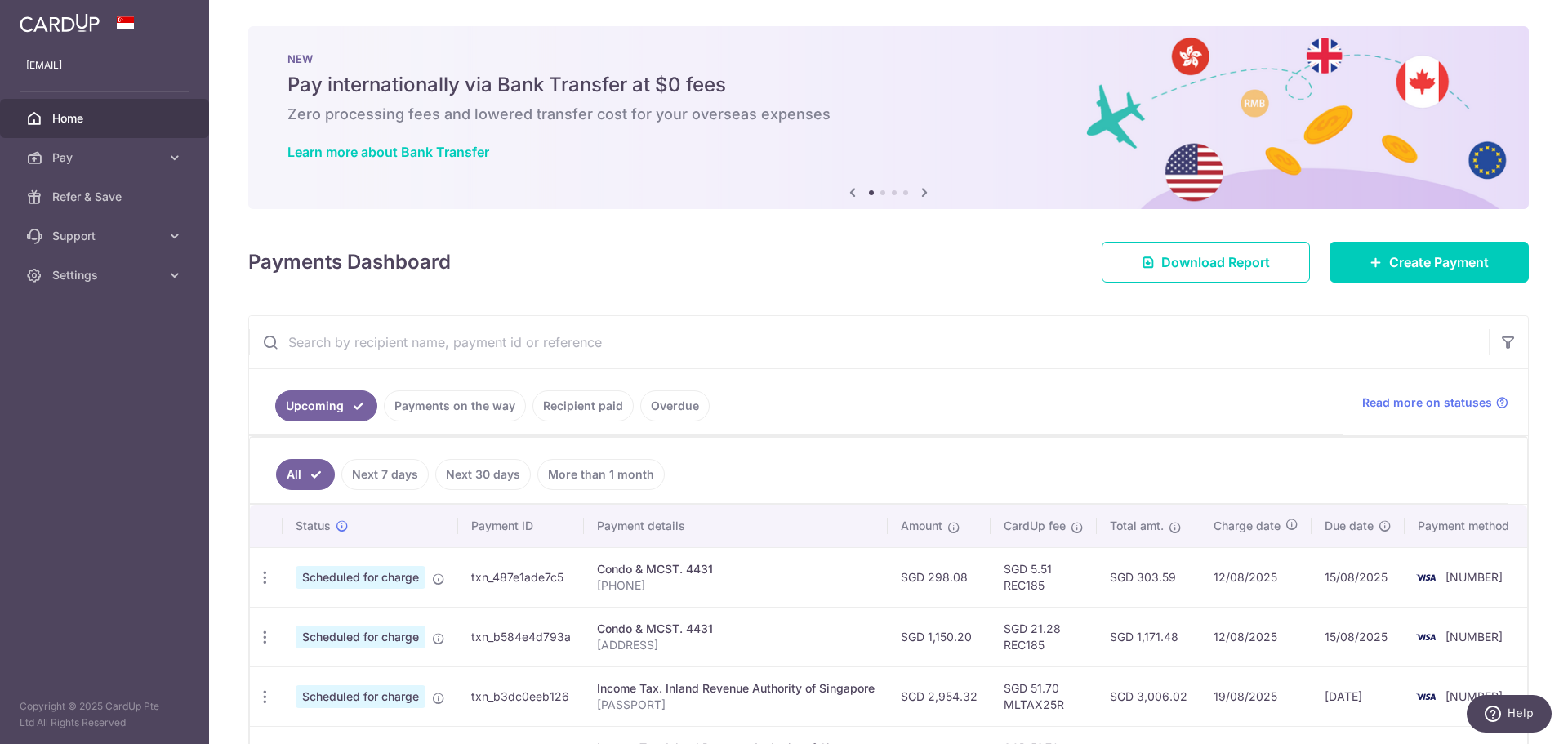 click at bounding box center [883, 193] 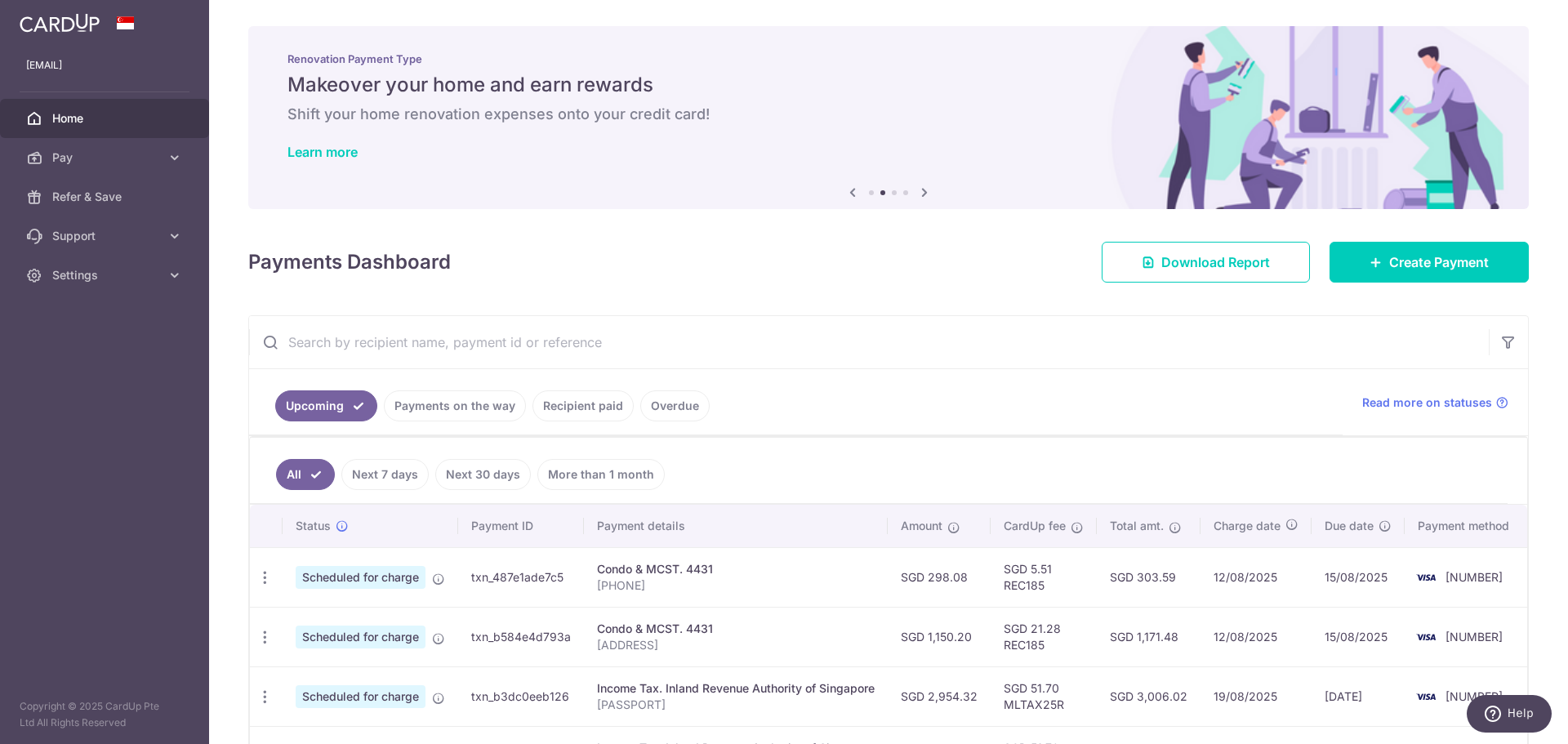 click at bounding box center (889, 193) 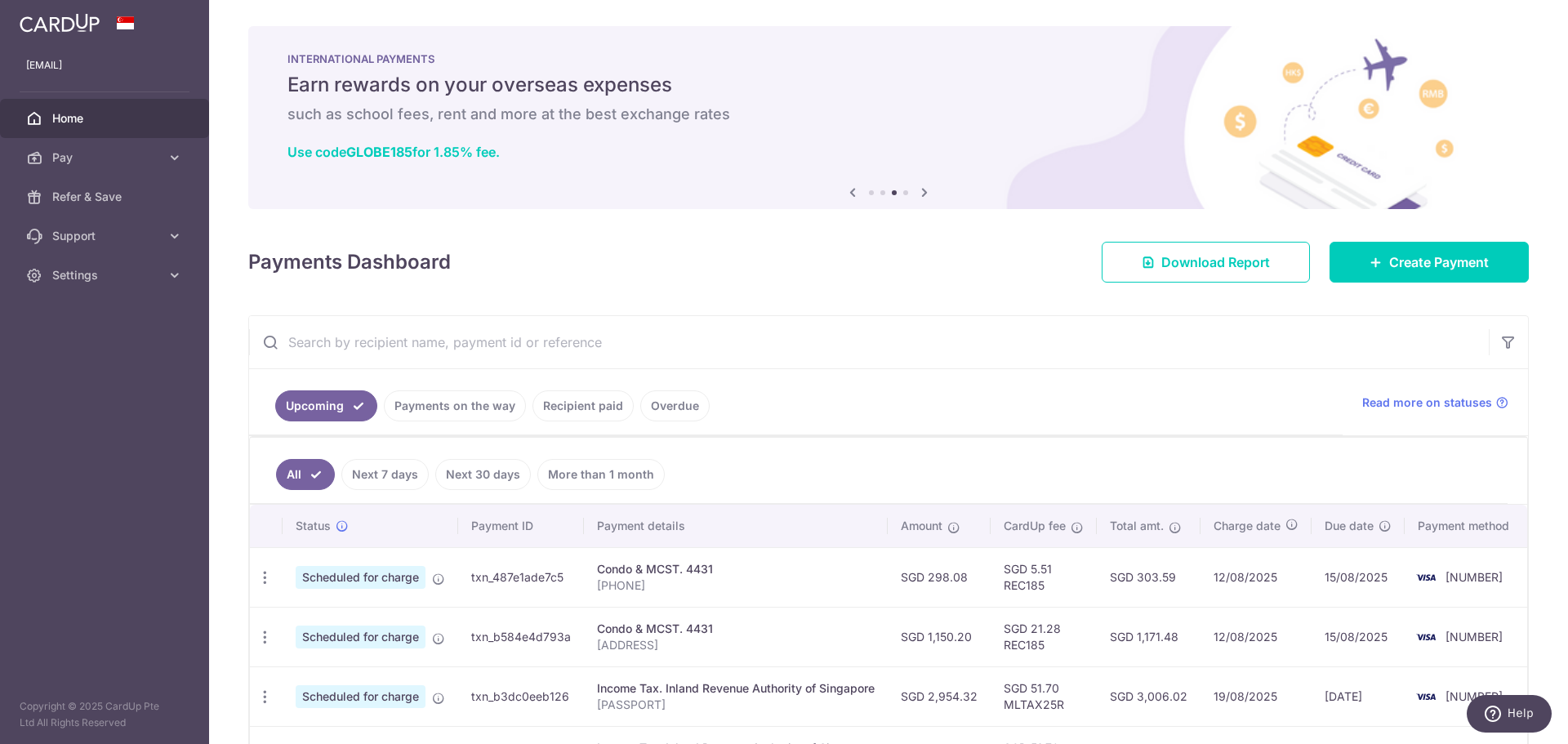click on "Previous
Next" at bounding box center [889, 193] 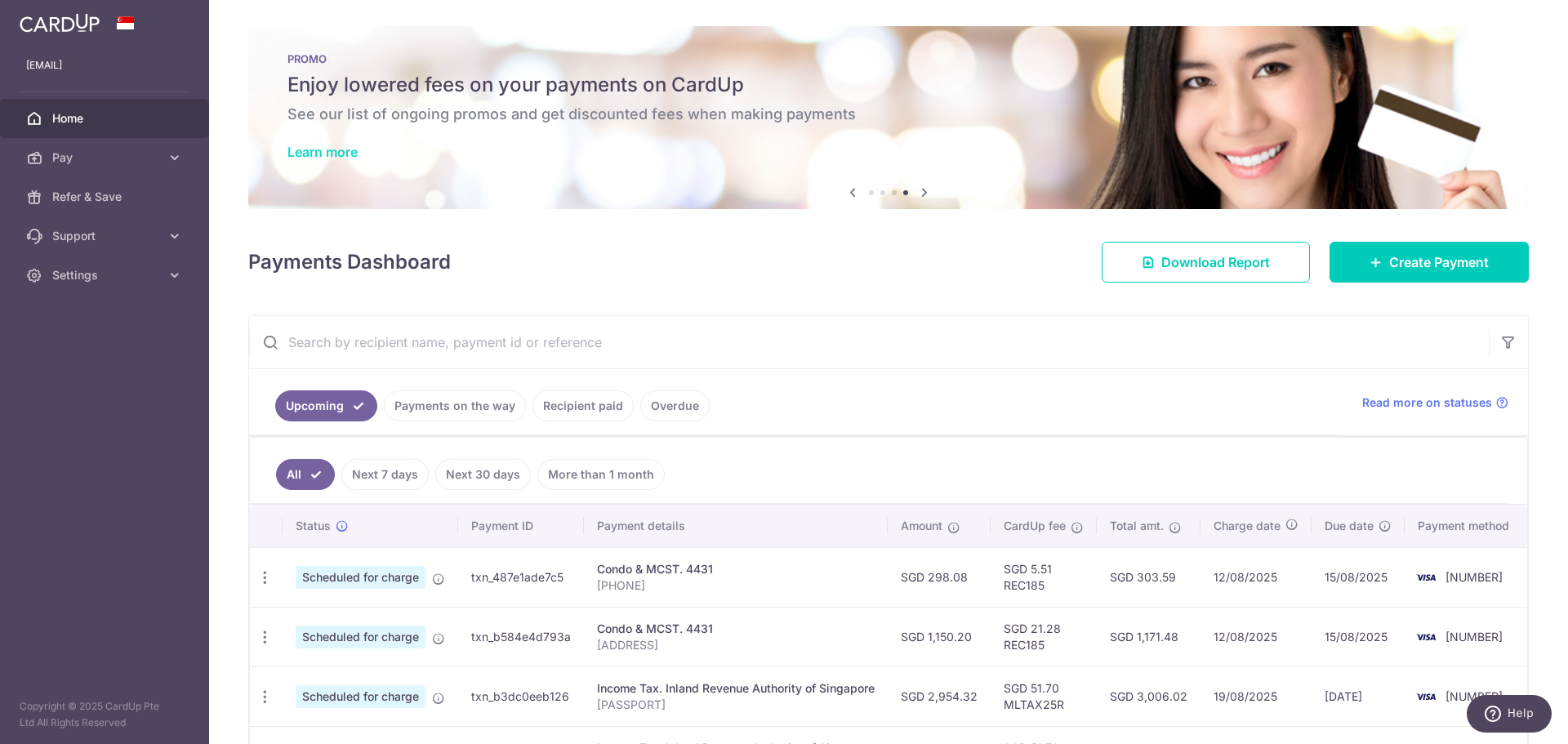 click on "Learn more" at bounding box center (323, 152) 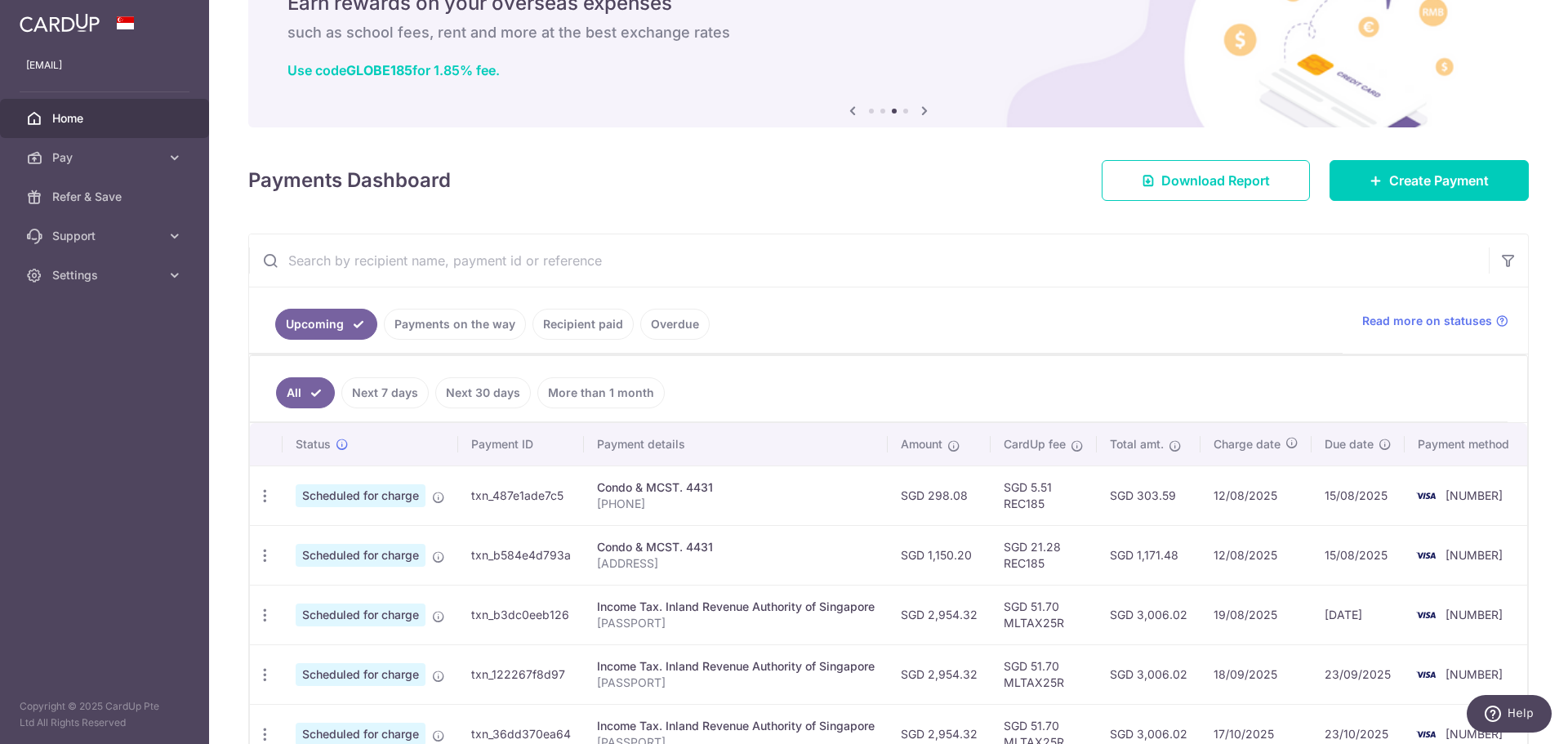 scroll, scrollTop: 0, scrollLeft: 0, axis: both 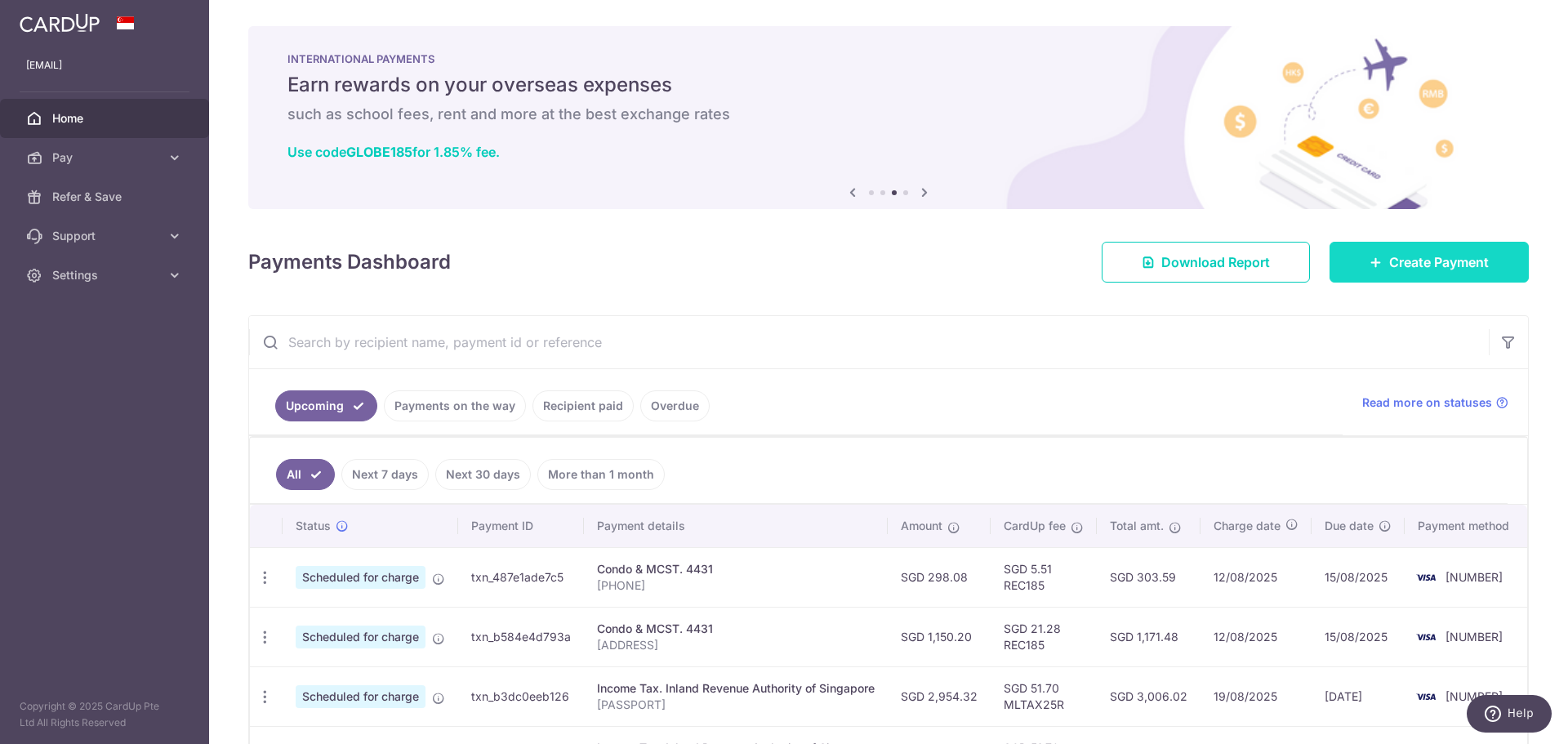 click on "Create Payment" at bounding box center [1439, 262] 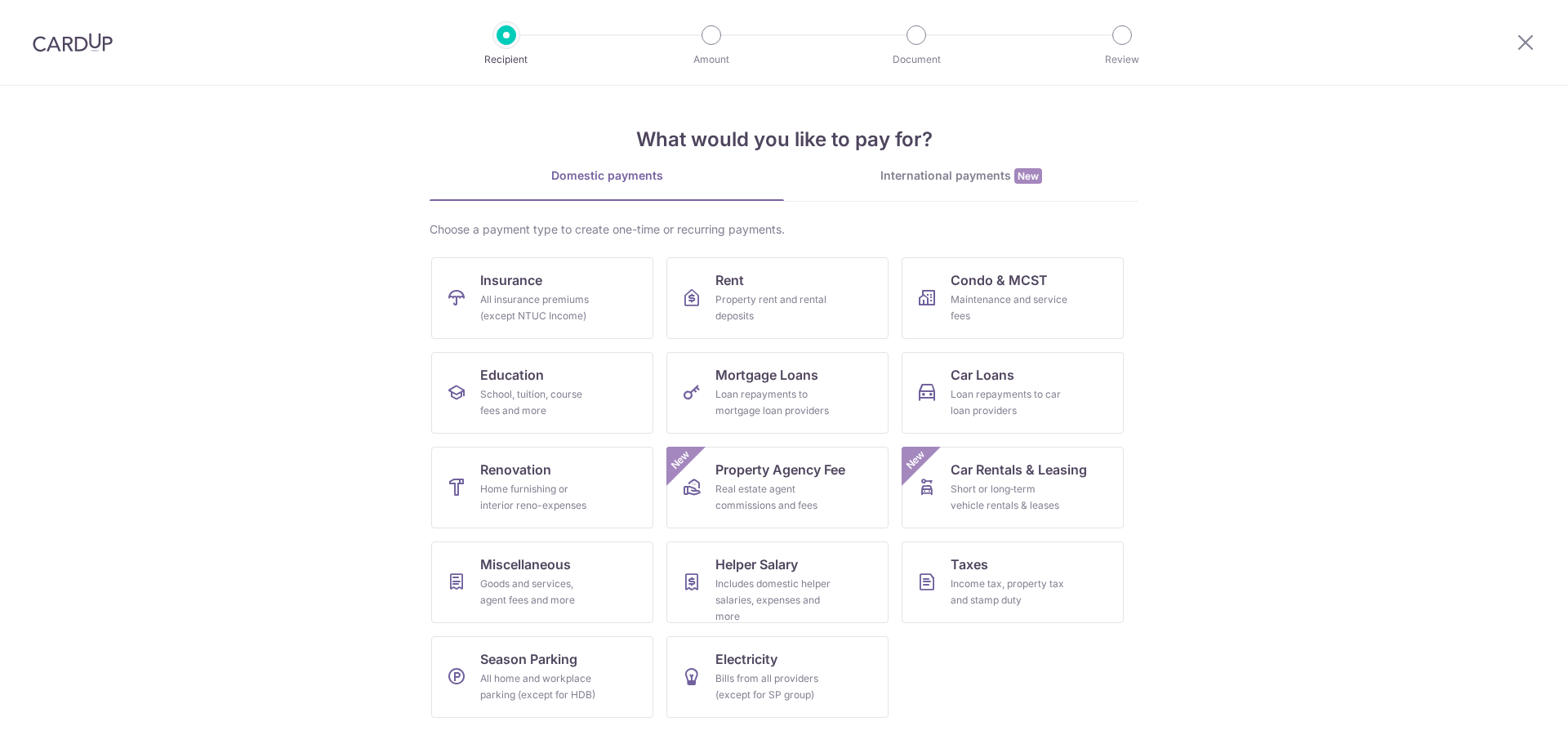 scroll, scrollTop: 0, scrollLeft: 0, axis: both 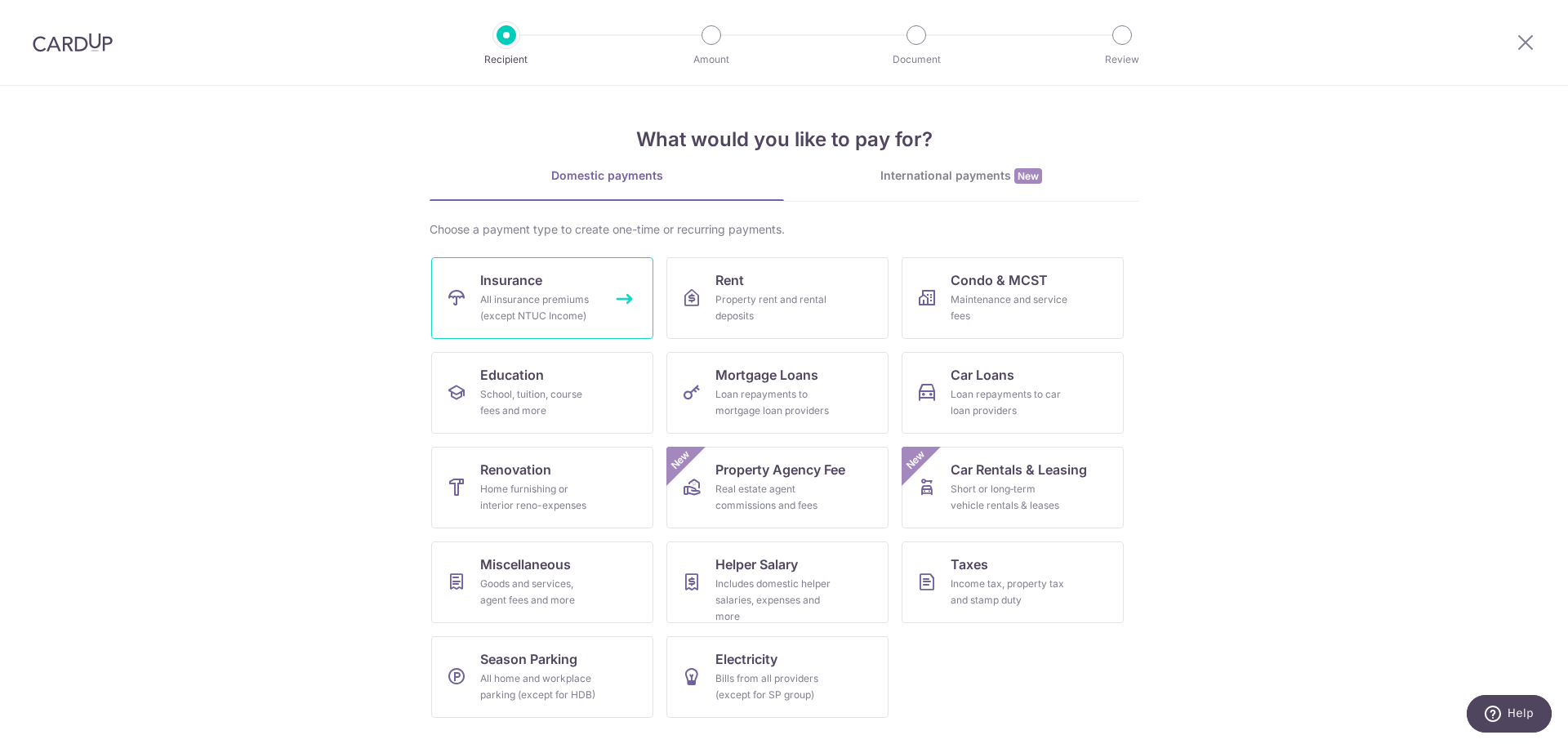 click on "All insurance premiums (except NTUC Income)" at bounding box center [539, 308] 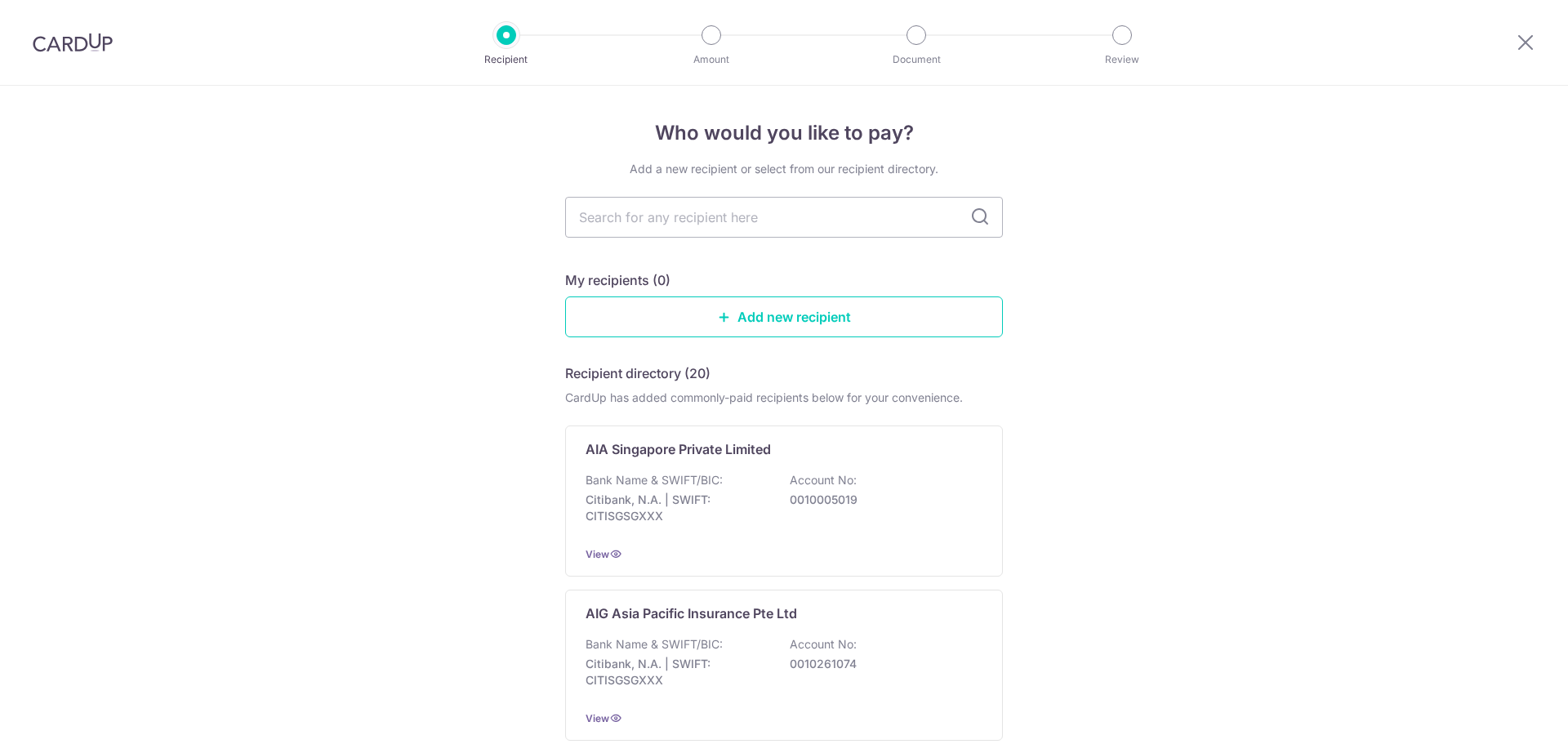 scroll, scrollTop: 0, scrollLeft: 0, axis: both 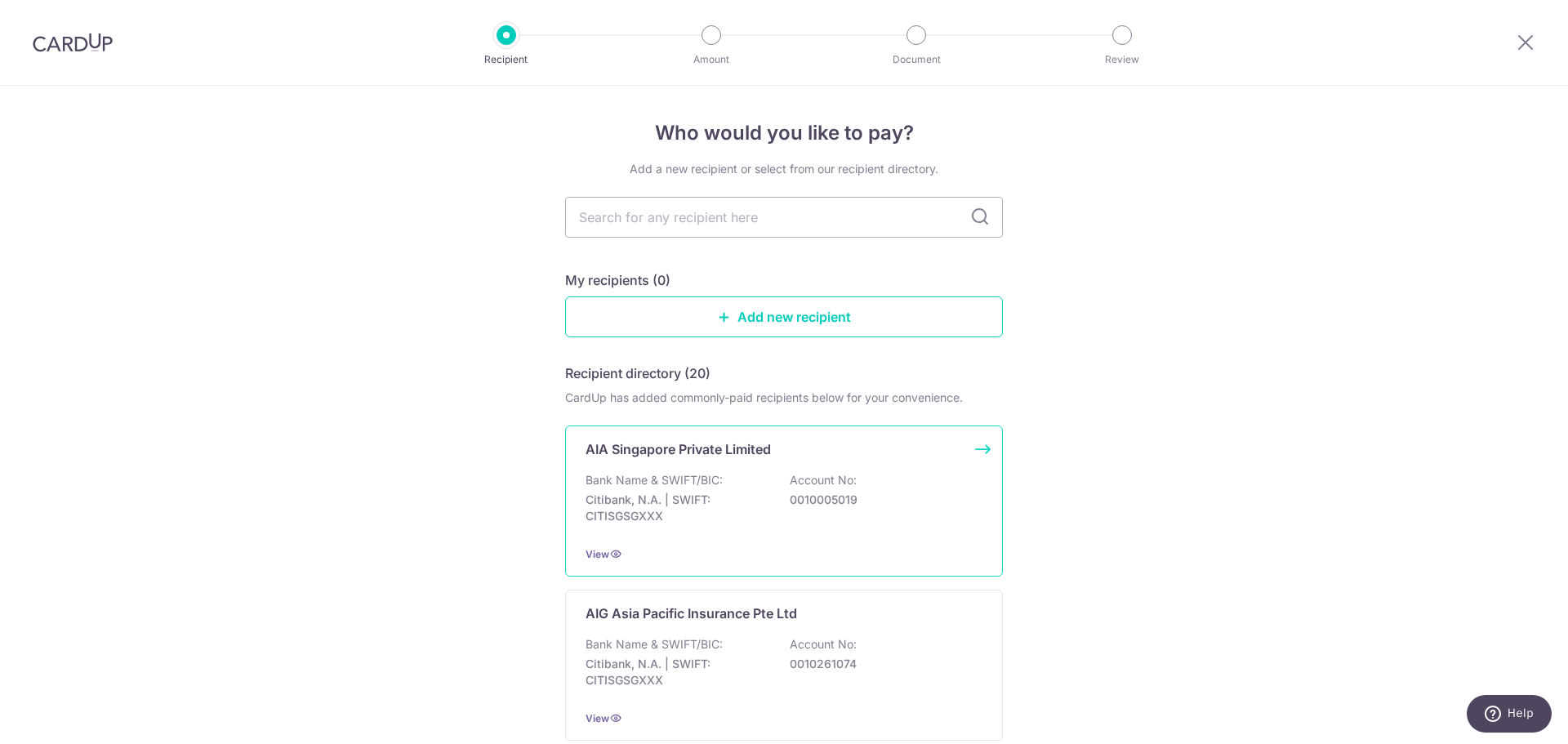 click on "Bank Name & SWIFT/BIC:
Citibank, N.A. | SWIFT: CITISGSGXXX
Account No:
0010005019" at bounding box center [784, 502] 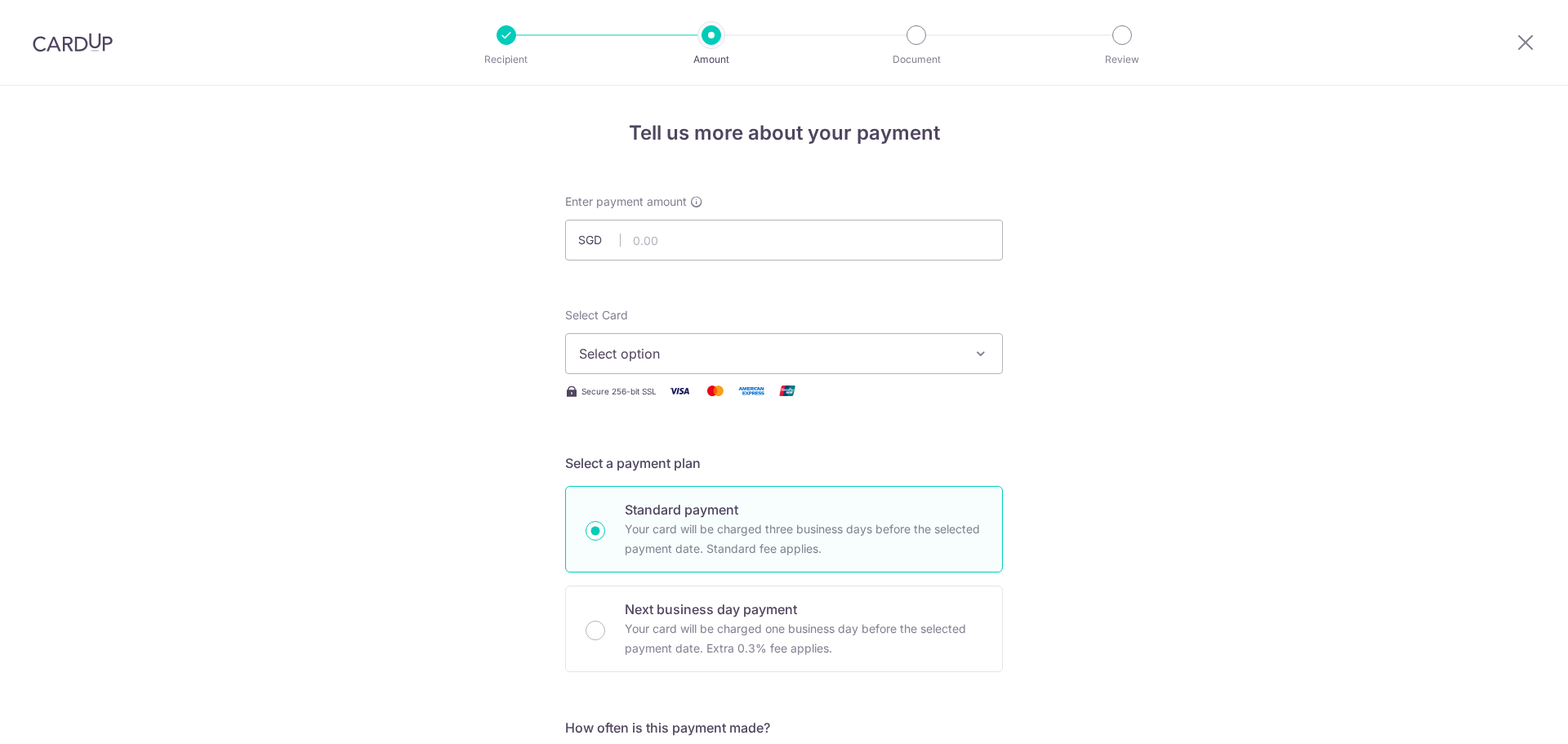scroll, scrollTop: 0, scrollLeft: 0, axis: both 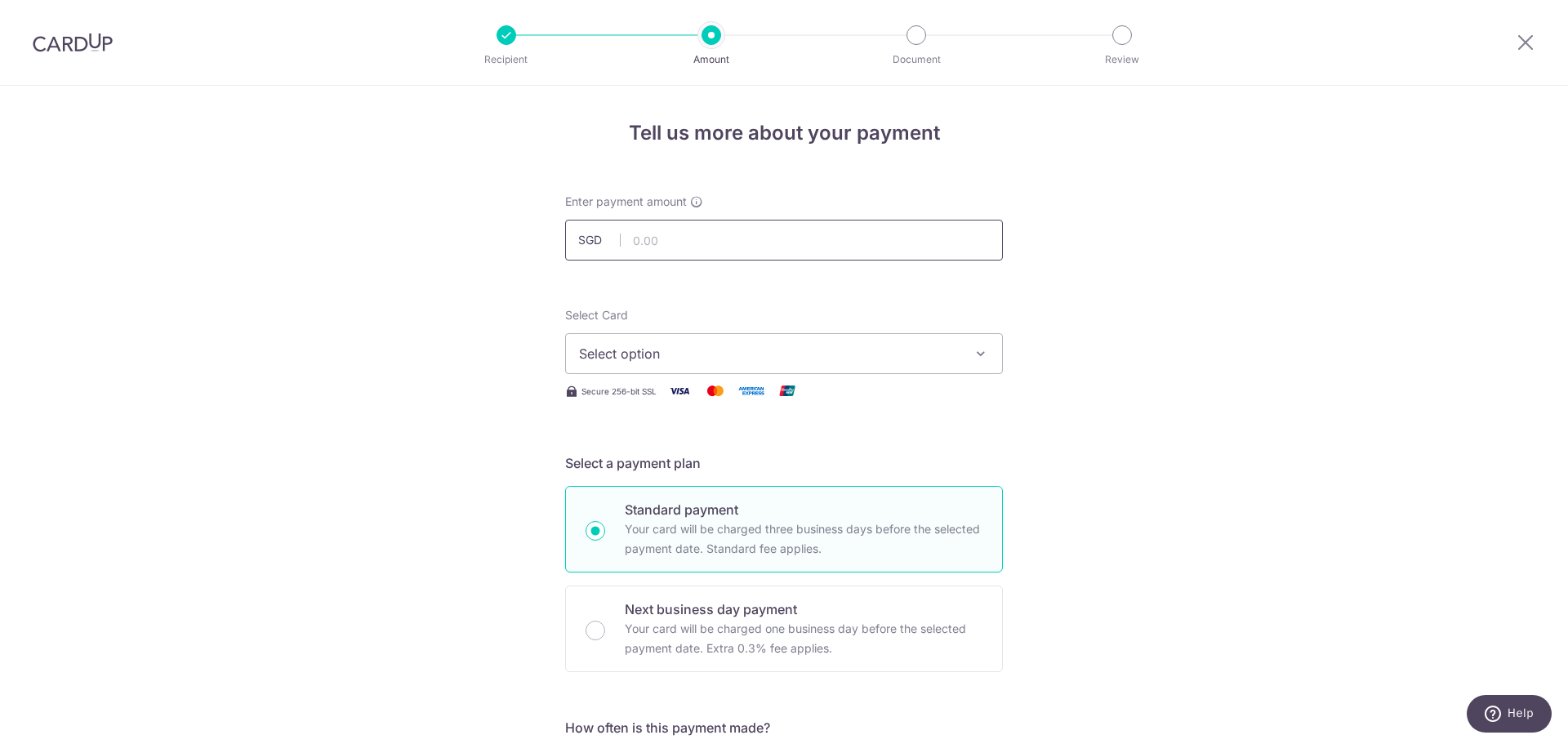 click at bounding box center (784, 240) 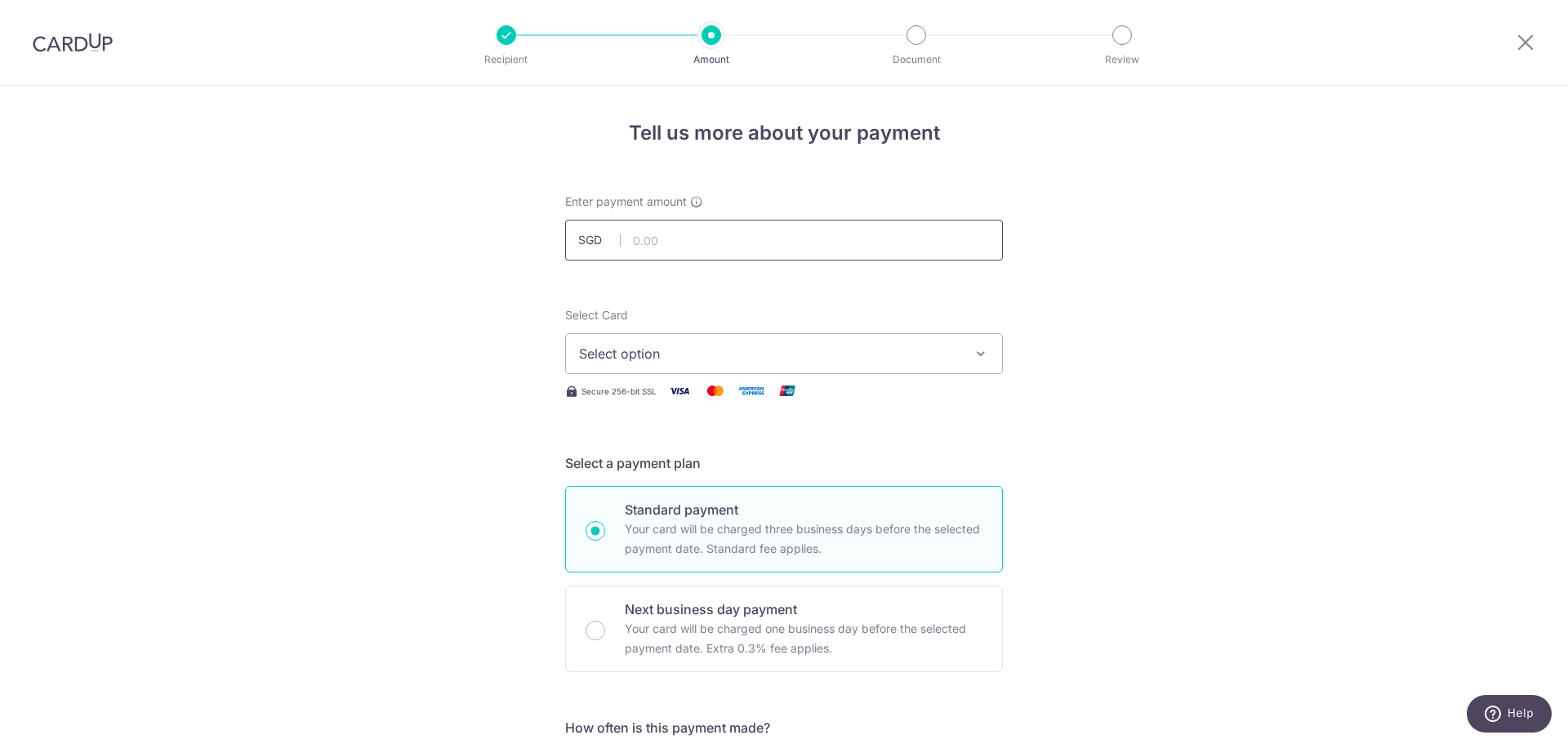 click at bounding box center [784, 240] 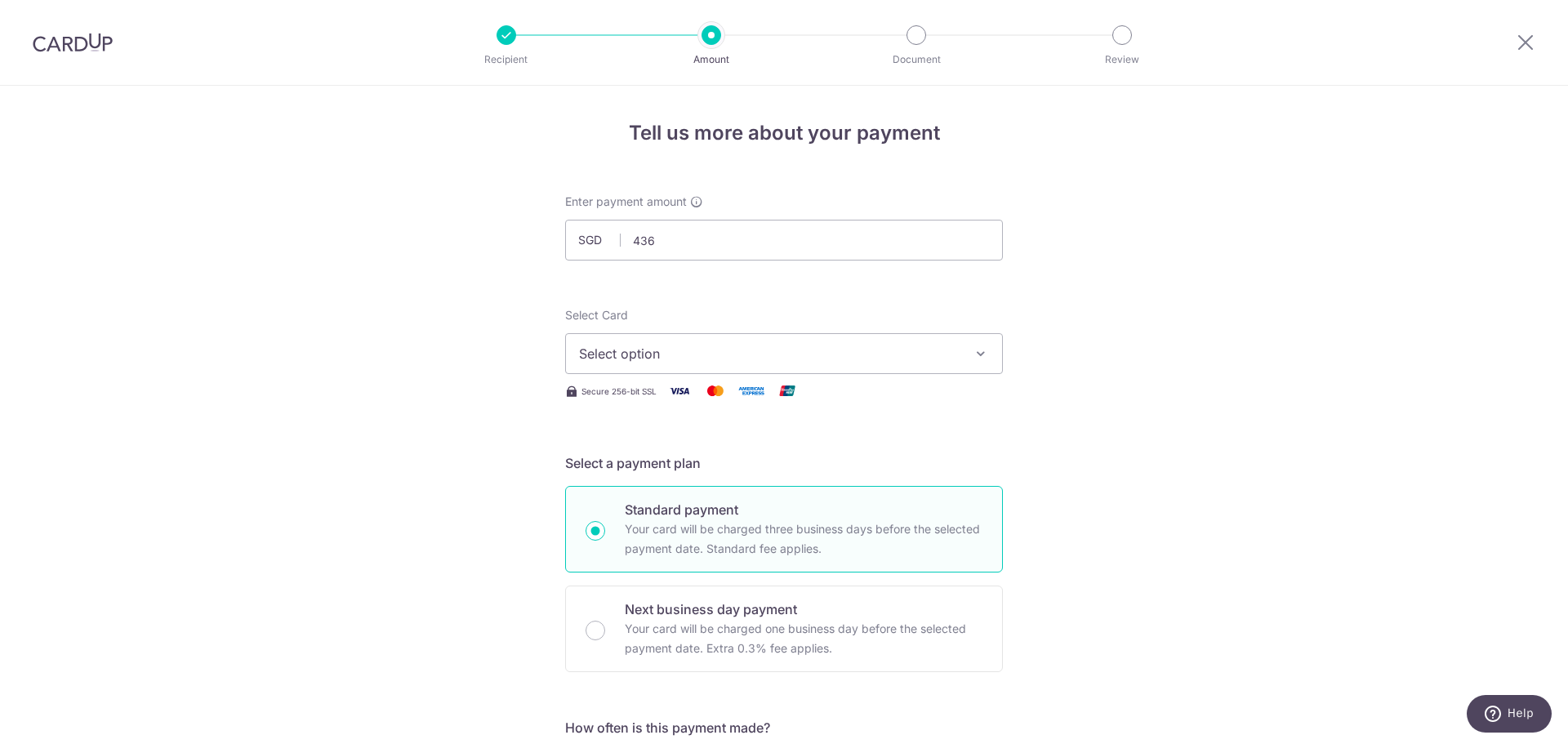type on "436.00" 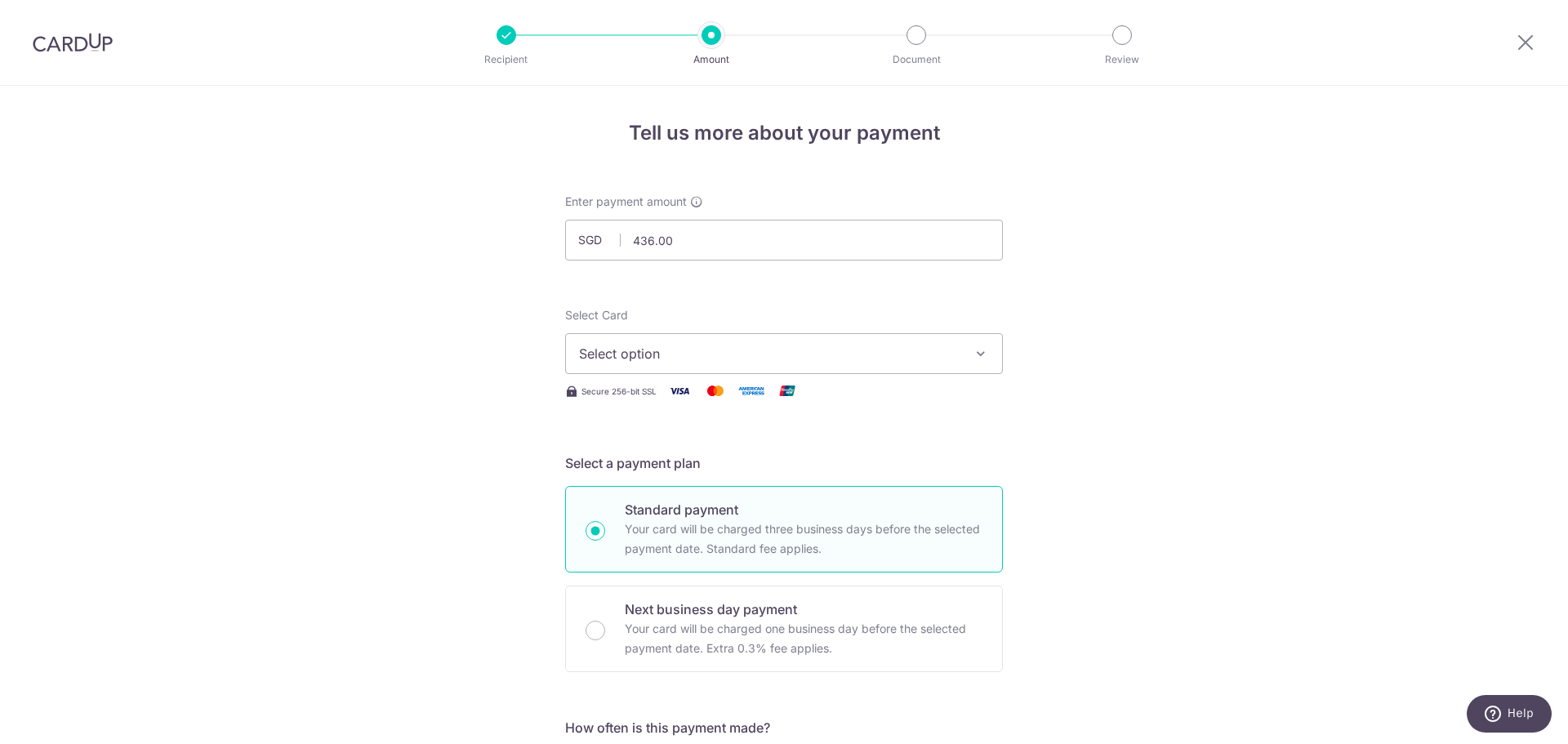 drag, startPoint x: 1039, startPoint y: 318, endPoint x: 1023, endPoint y: 375, distance: 59.20304 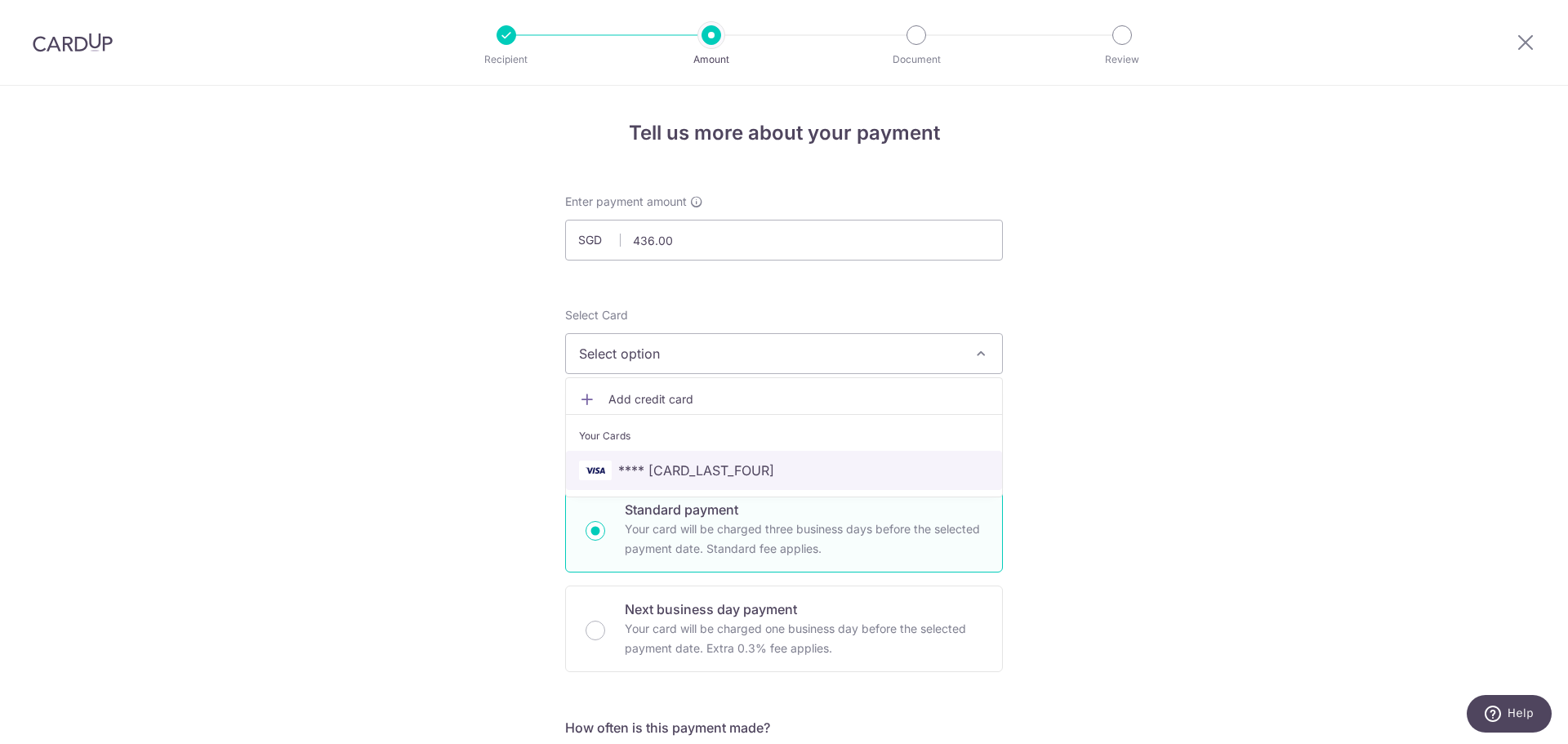 click on "**** 2628" at bounding box center (784, 470) 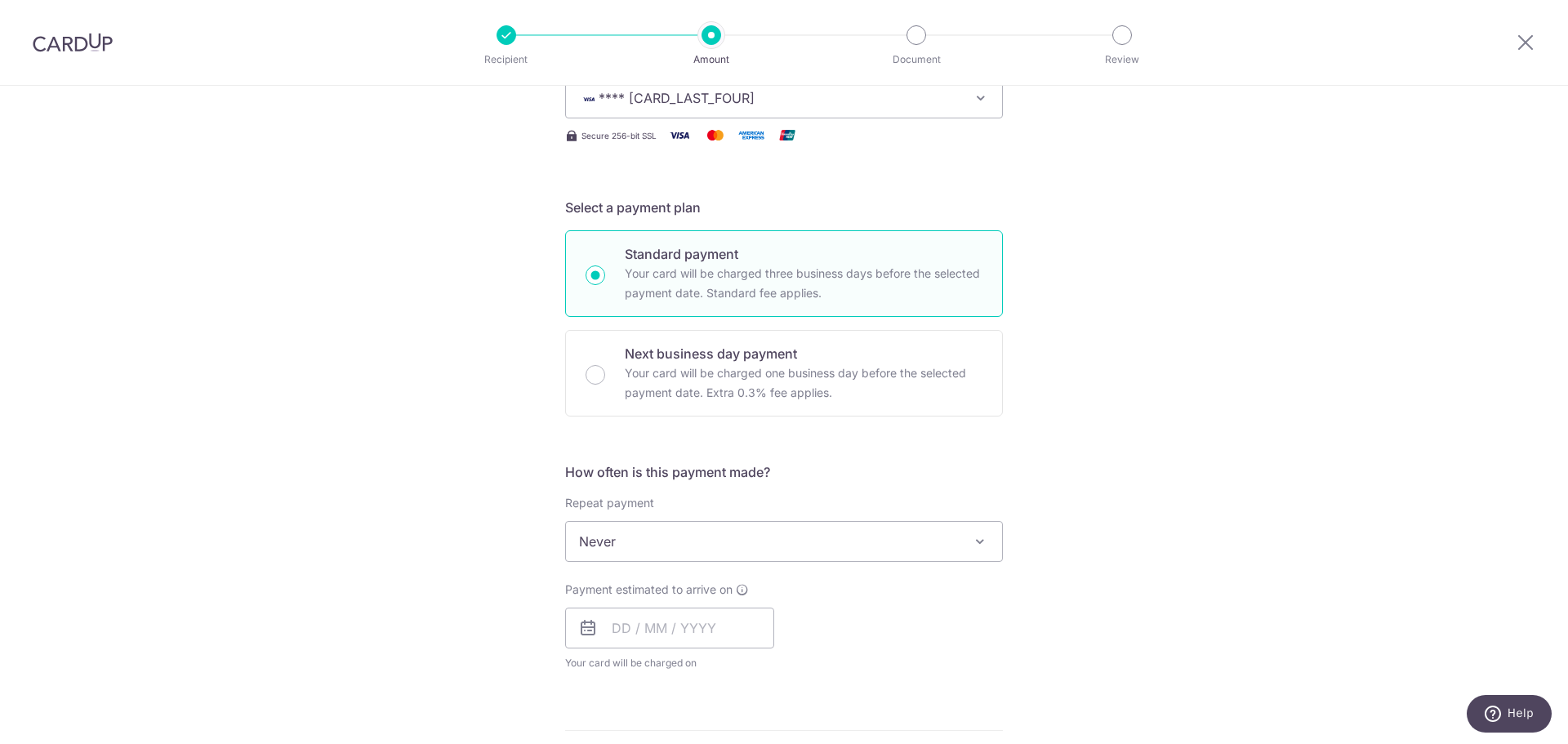 scroll, scrollTop: 327, scrollLeft: 0, axis: vertical 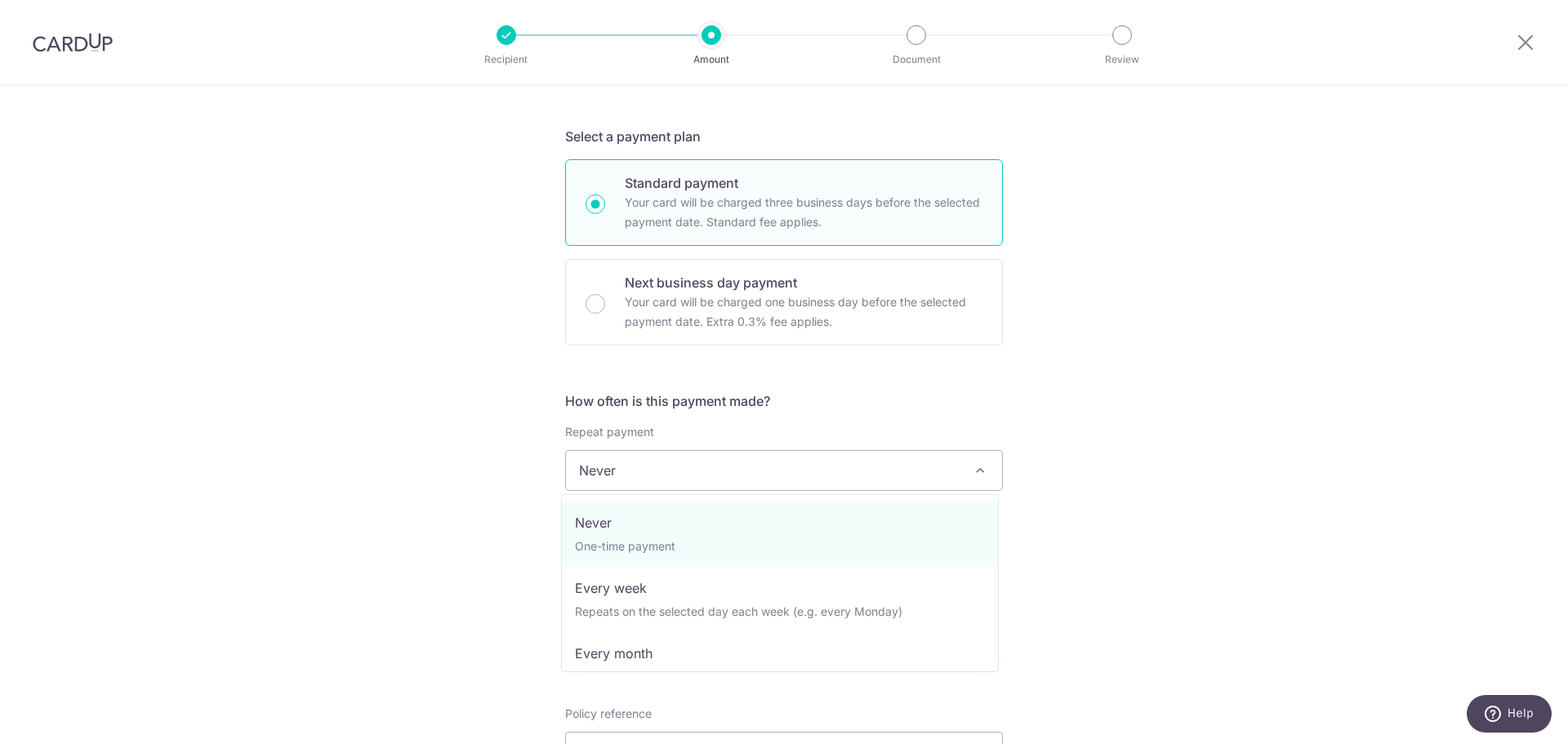 click on "Never" at bounding box center [784, 470] 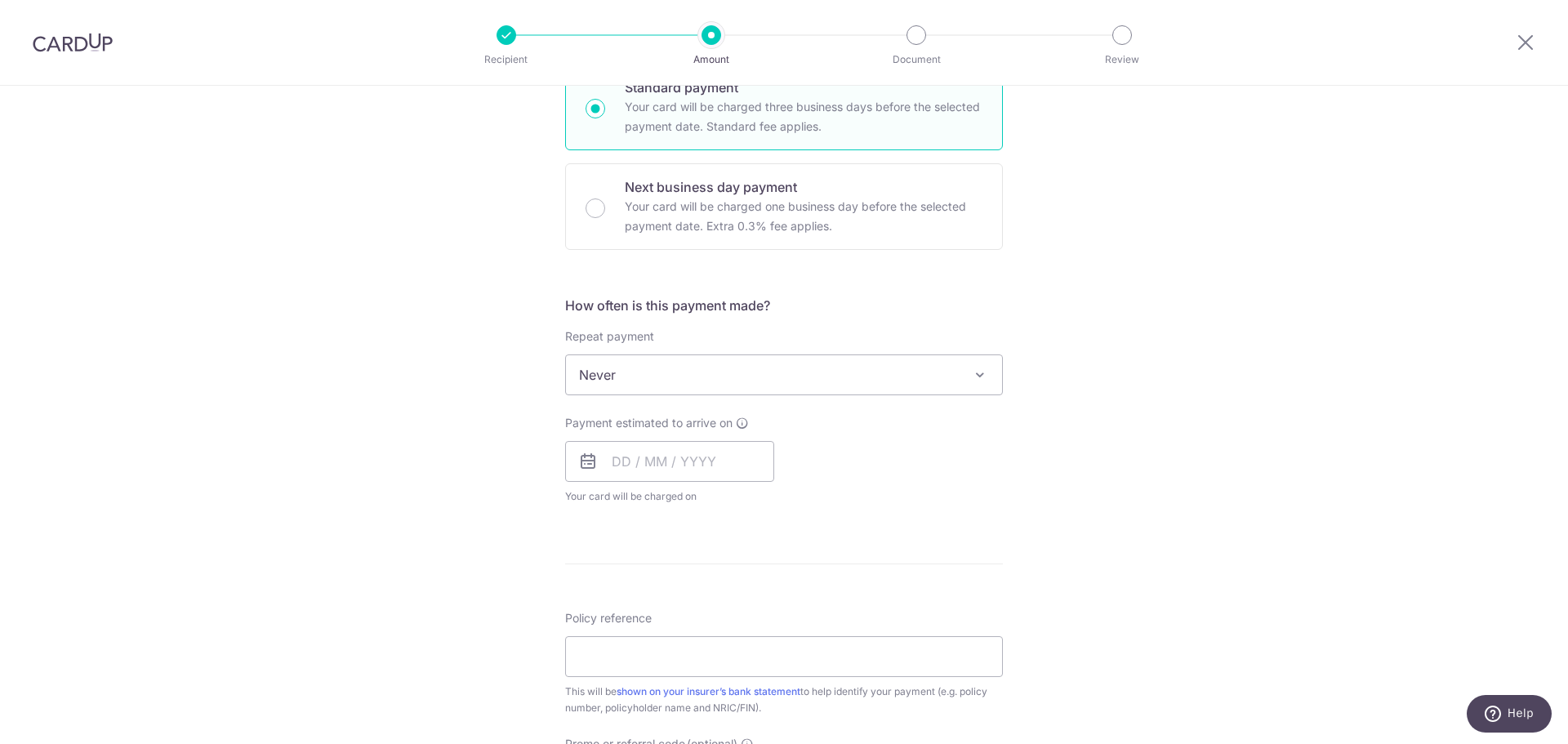 scroll, scrollTop: 490, scrollLeft: 0, axis: vertical 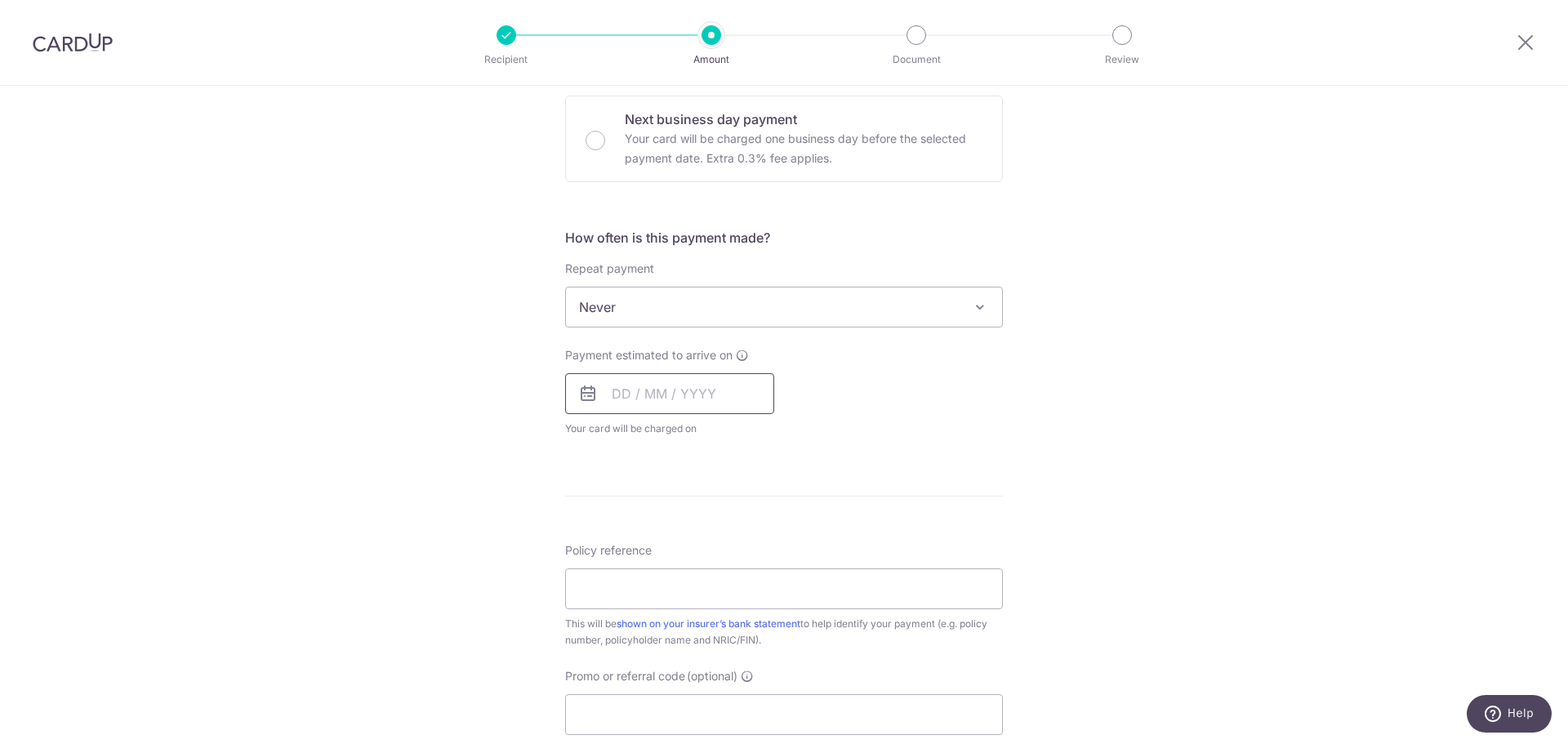 click at bounding box center [670, 394] 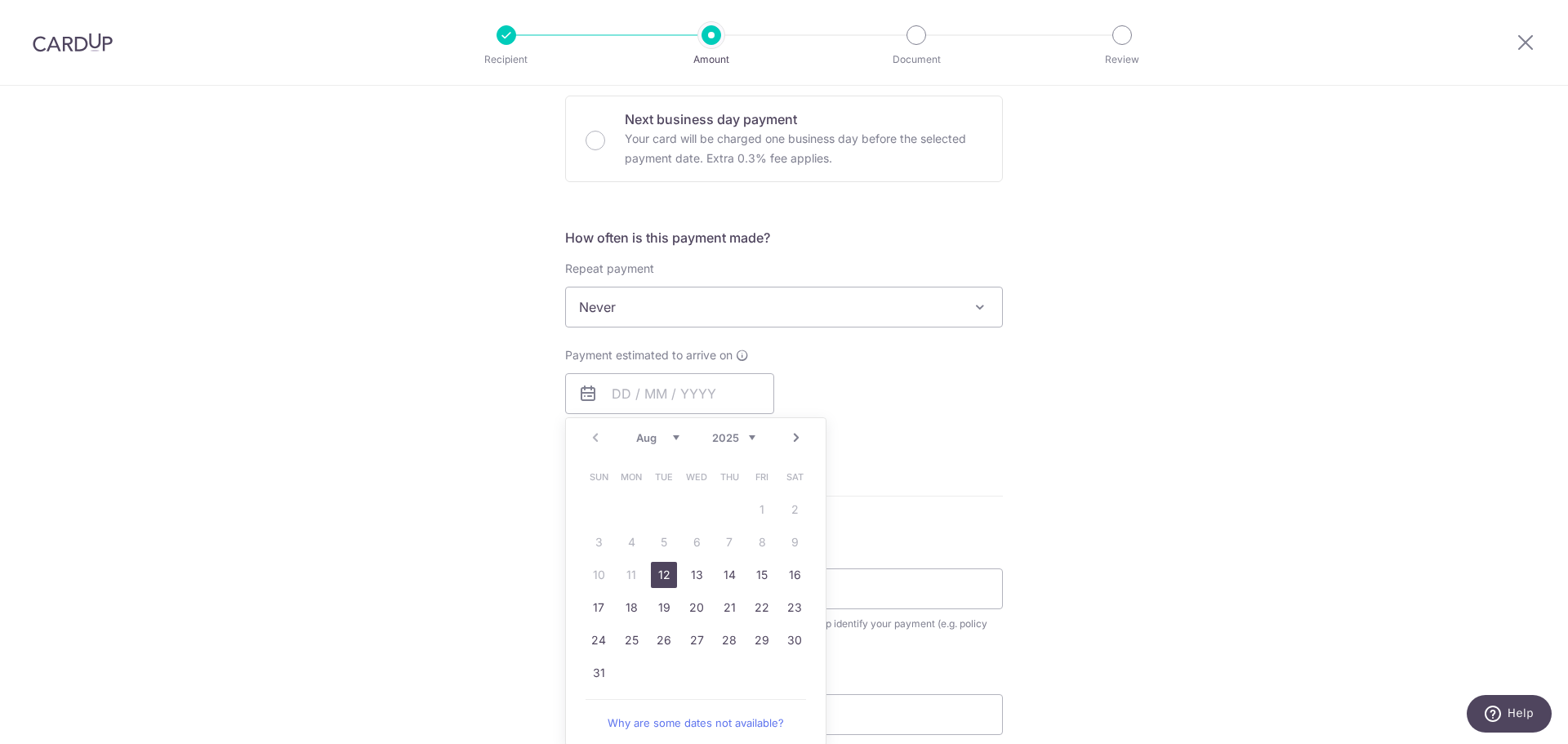 click on "12" at bounding box center [664, 575] 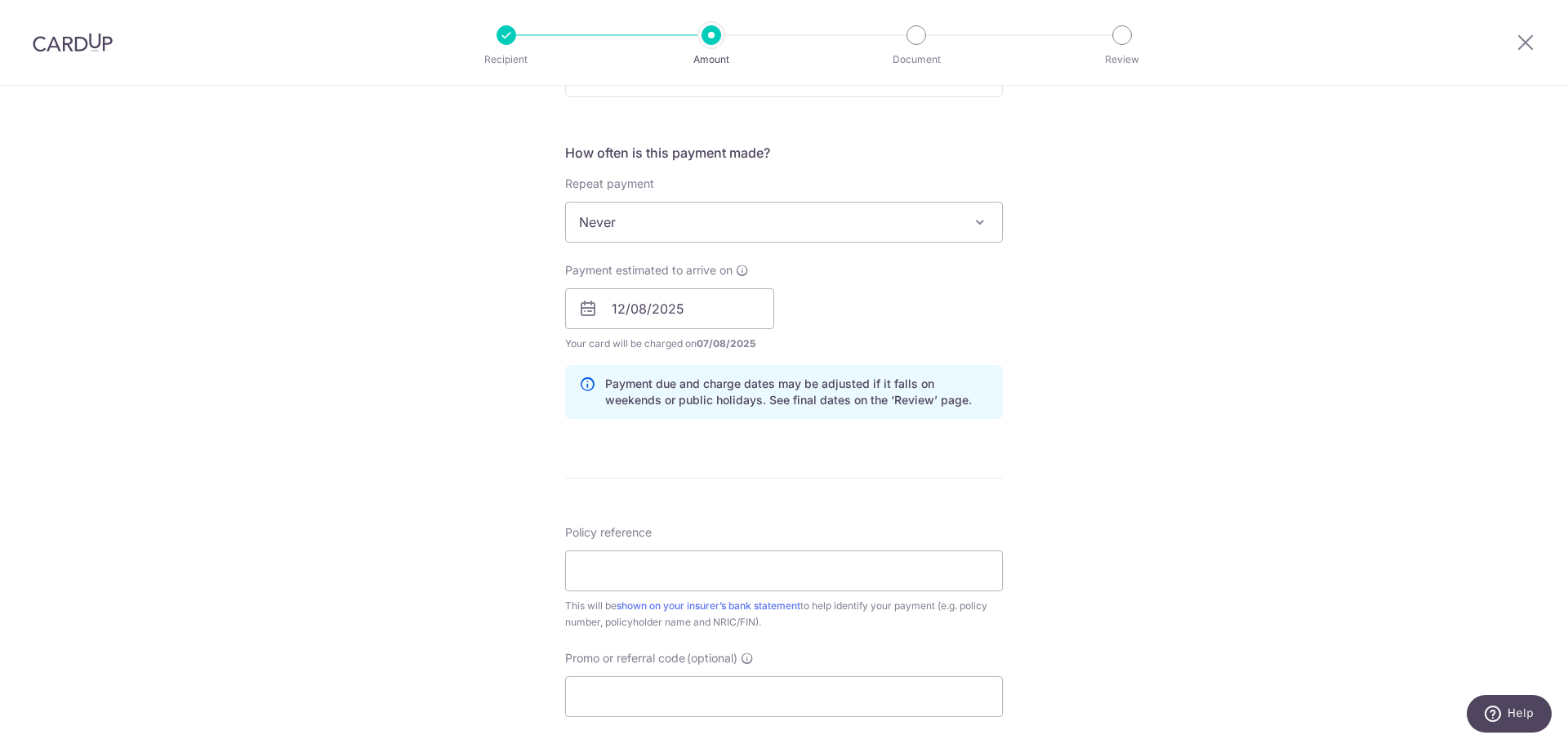 scroll, scrollTop: 653, scrollLeft: 0, axis: vertical 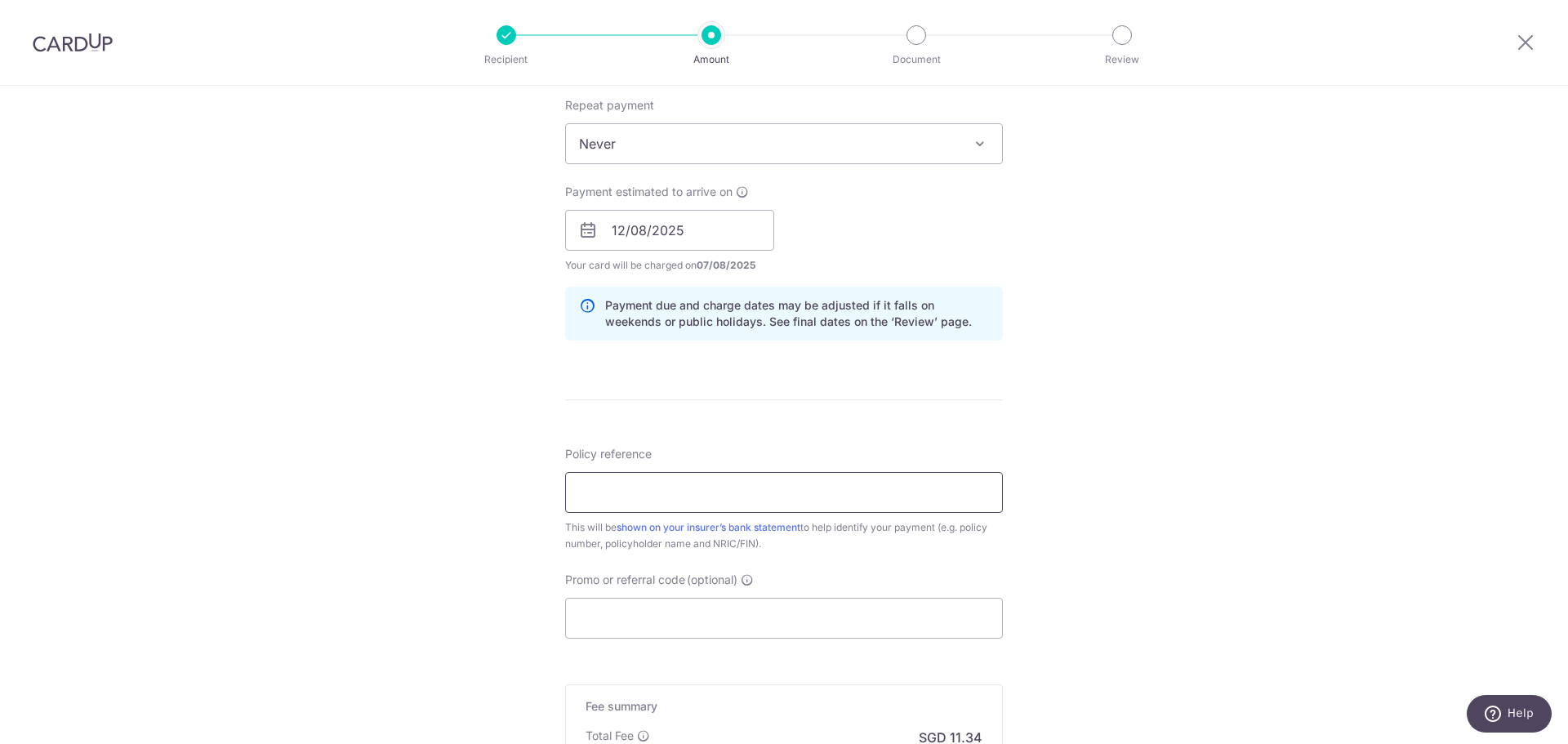 click on "Policy reference" at bounding box center [784, 492] 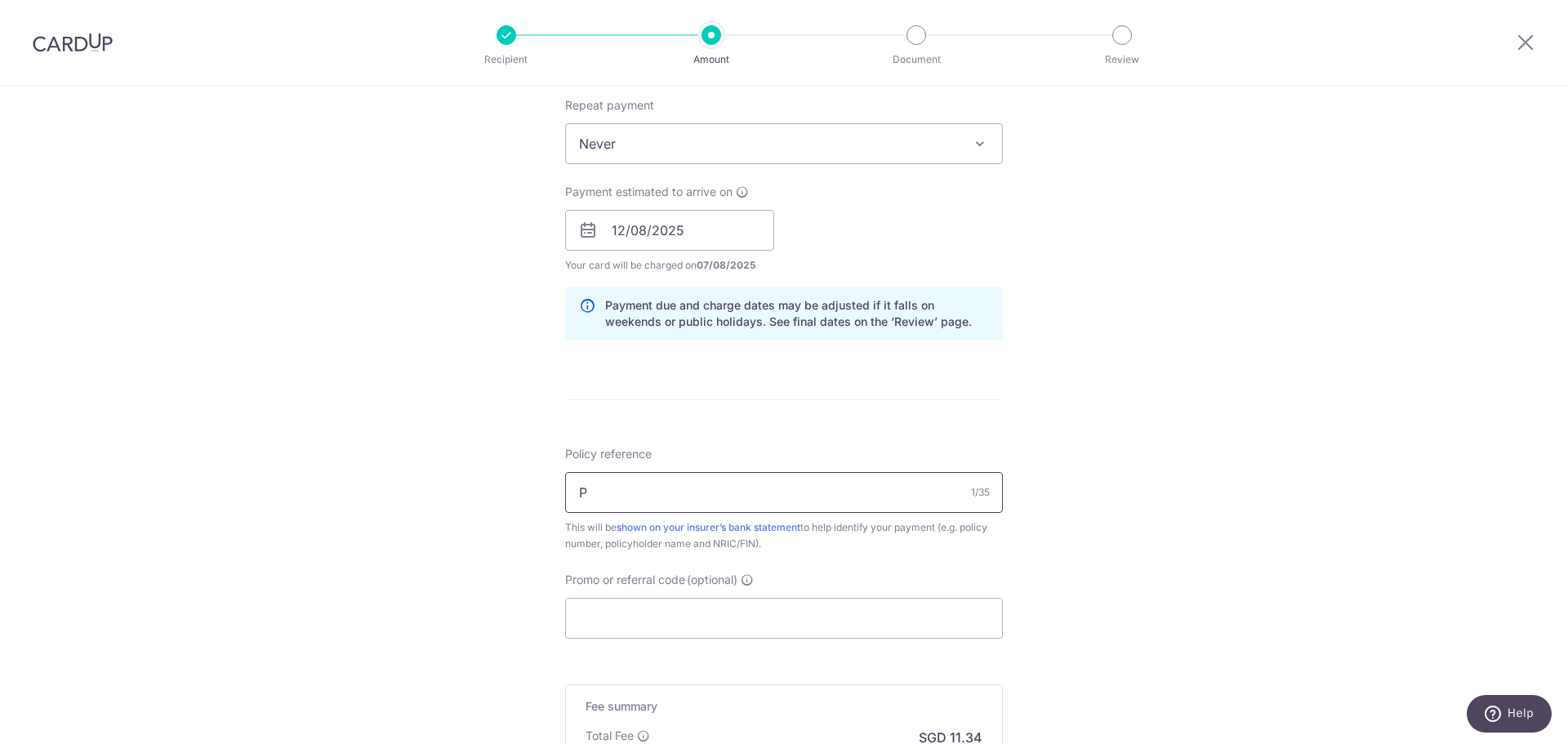 paste on "554017934" 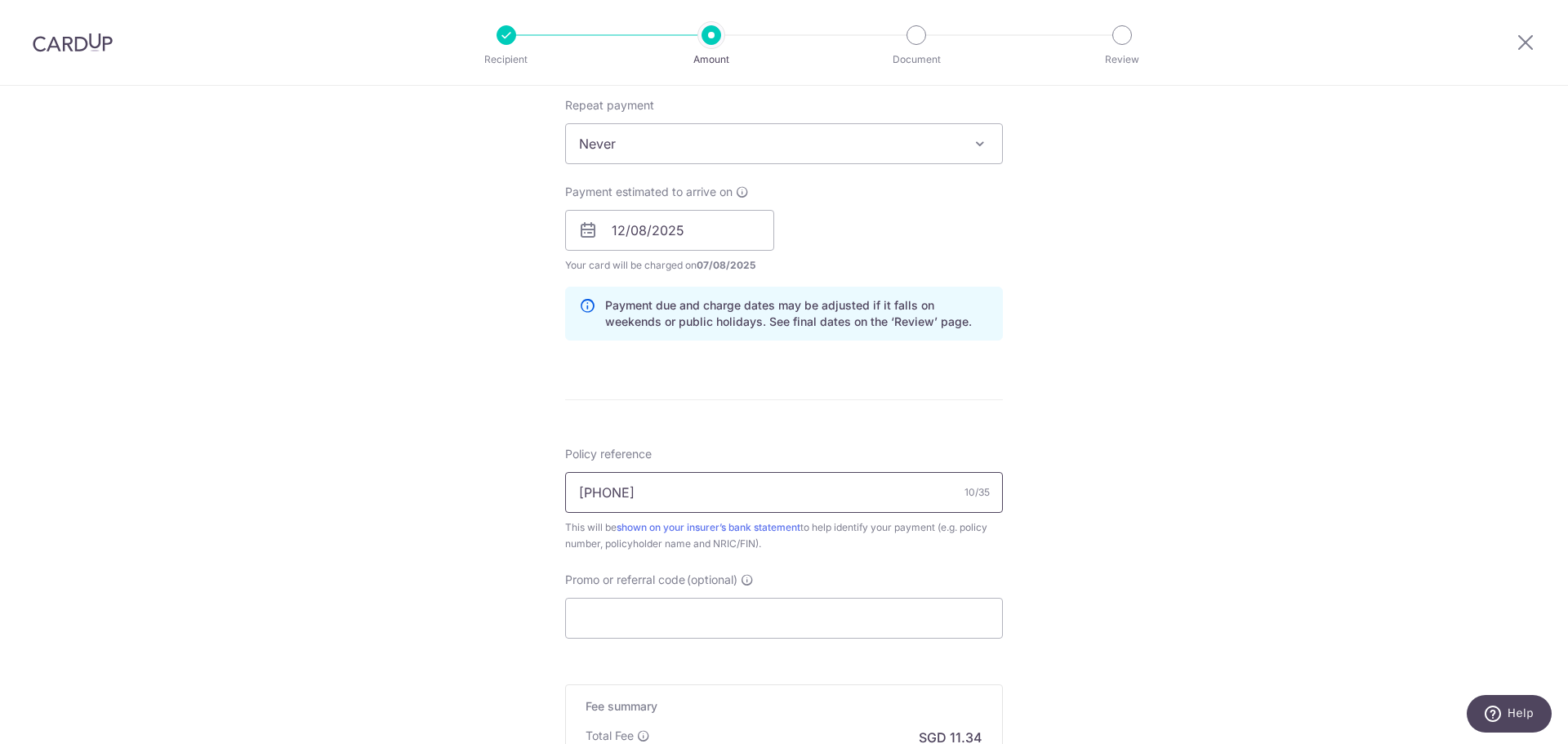 type on "P554017934" 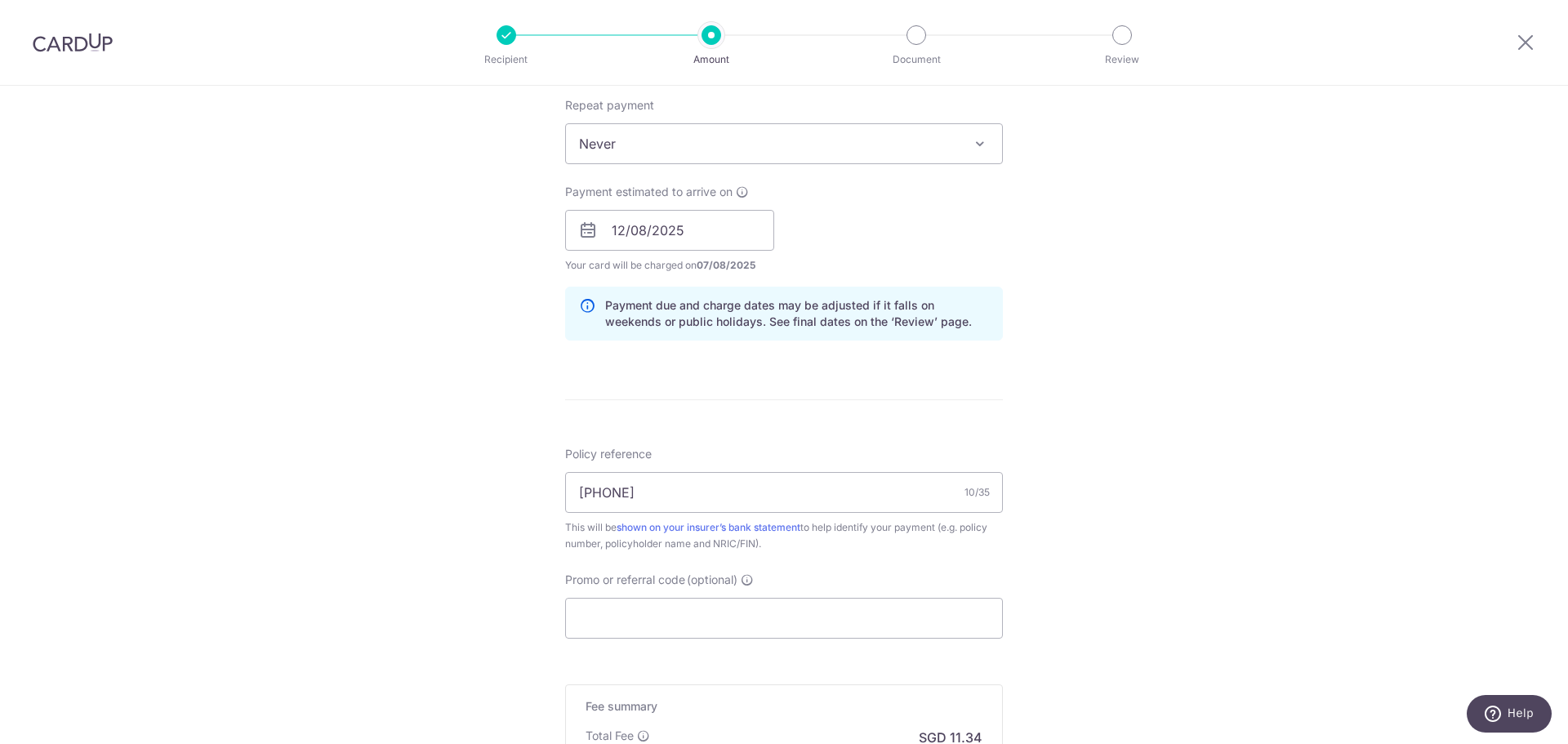 click on "Tell us more about your payment
Enter payment amount
SGD
436.00
436.00
Select Card
**** 2628
Add credit card
Your Cards
**** 2628
Secure 256-bit SSL
Text
New card details
Card
Secure 256-bit SSL" at bounding box center [784, 204] 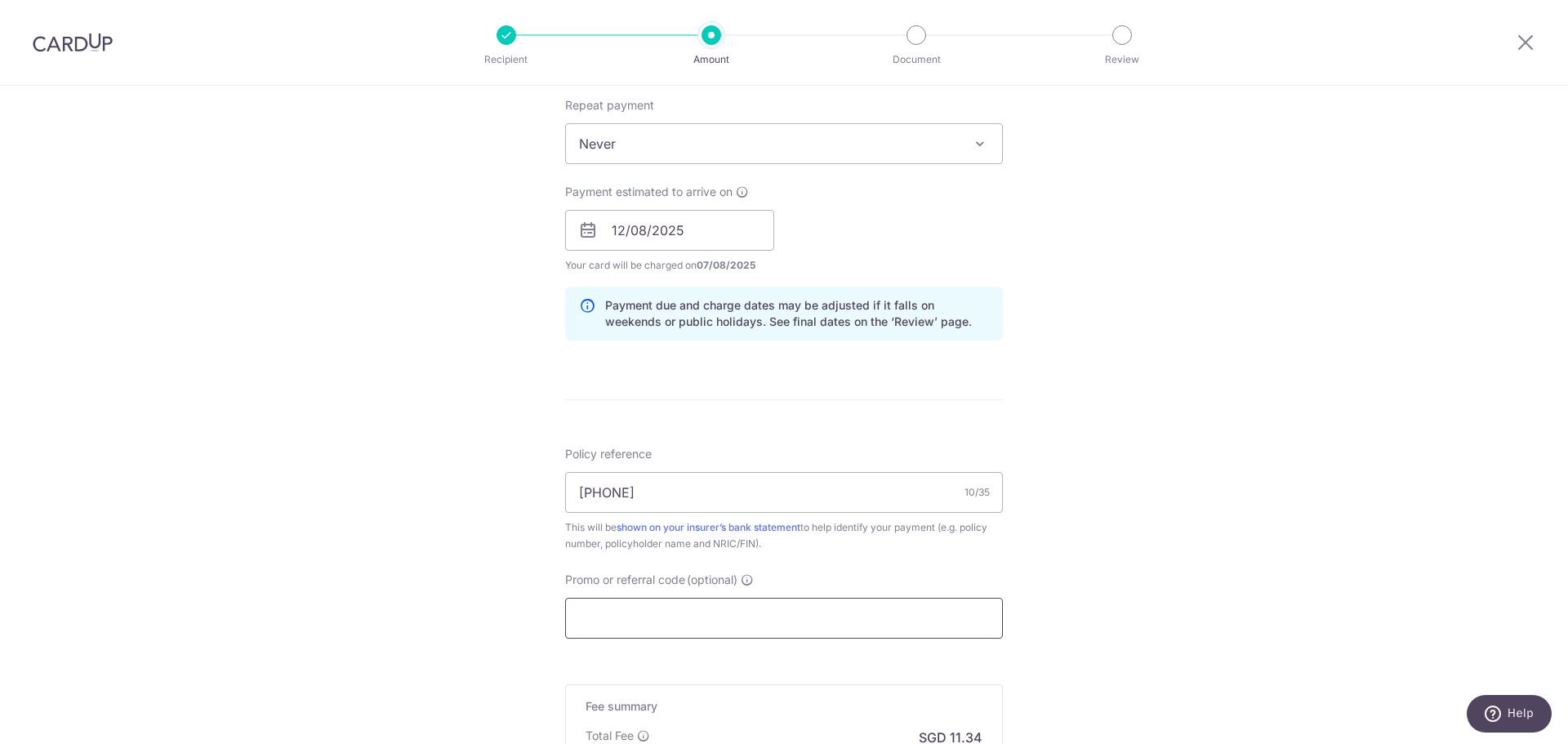 click on "Promo or referral code
(optional)" at bounding box center (784, 618) 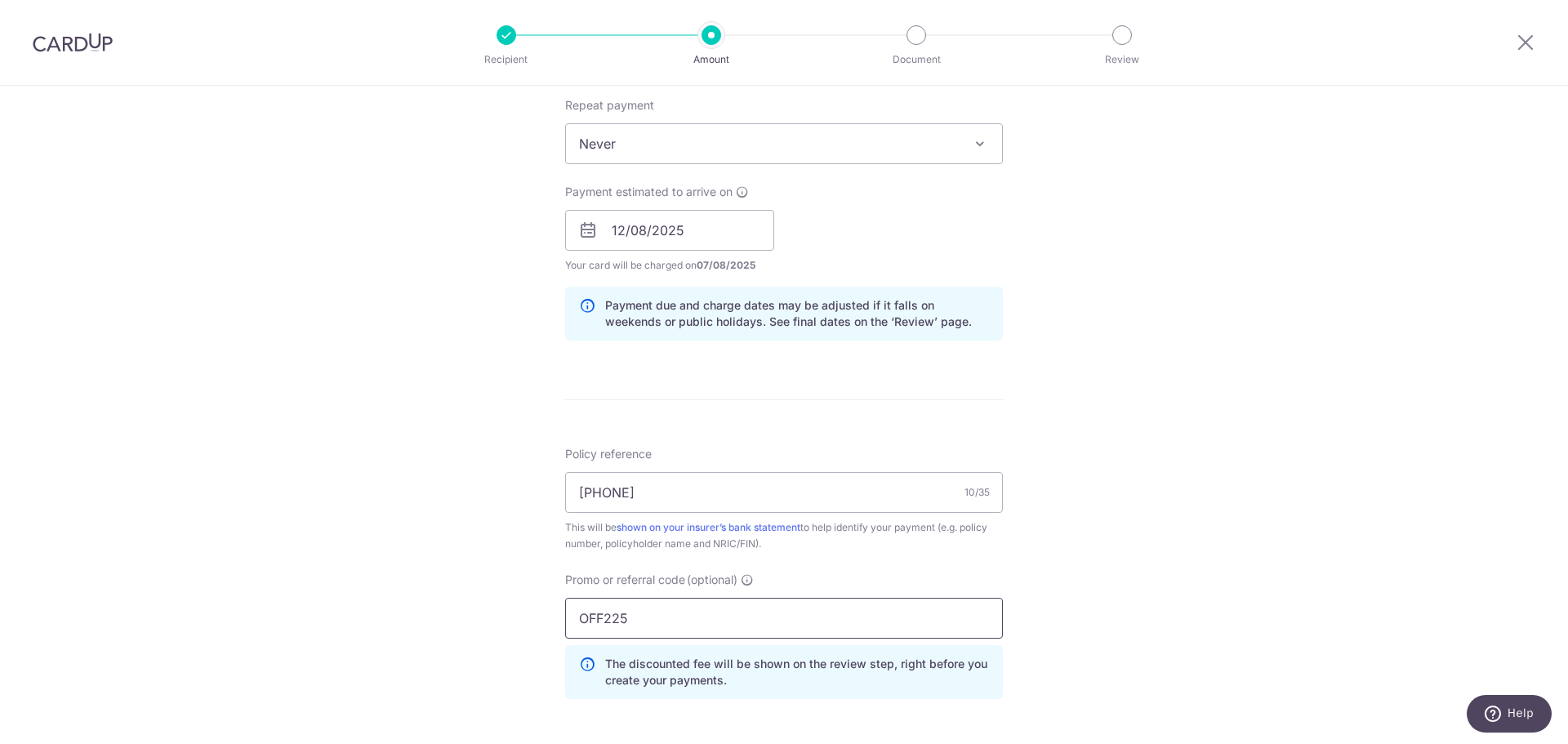 type on "OFF225" 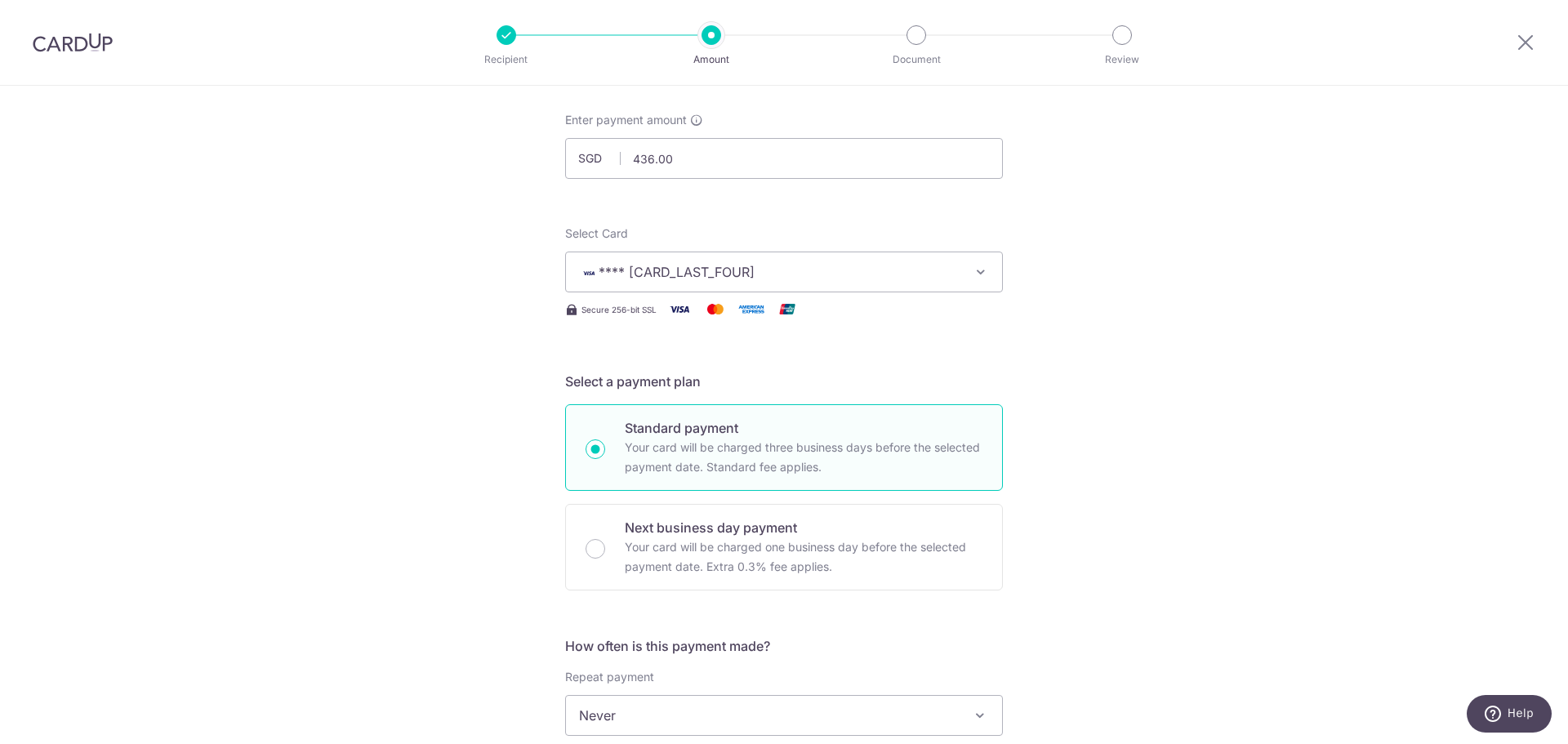 scroll, scrollTop: 0, scrollLeft: 0, axis: both 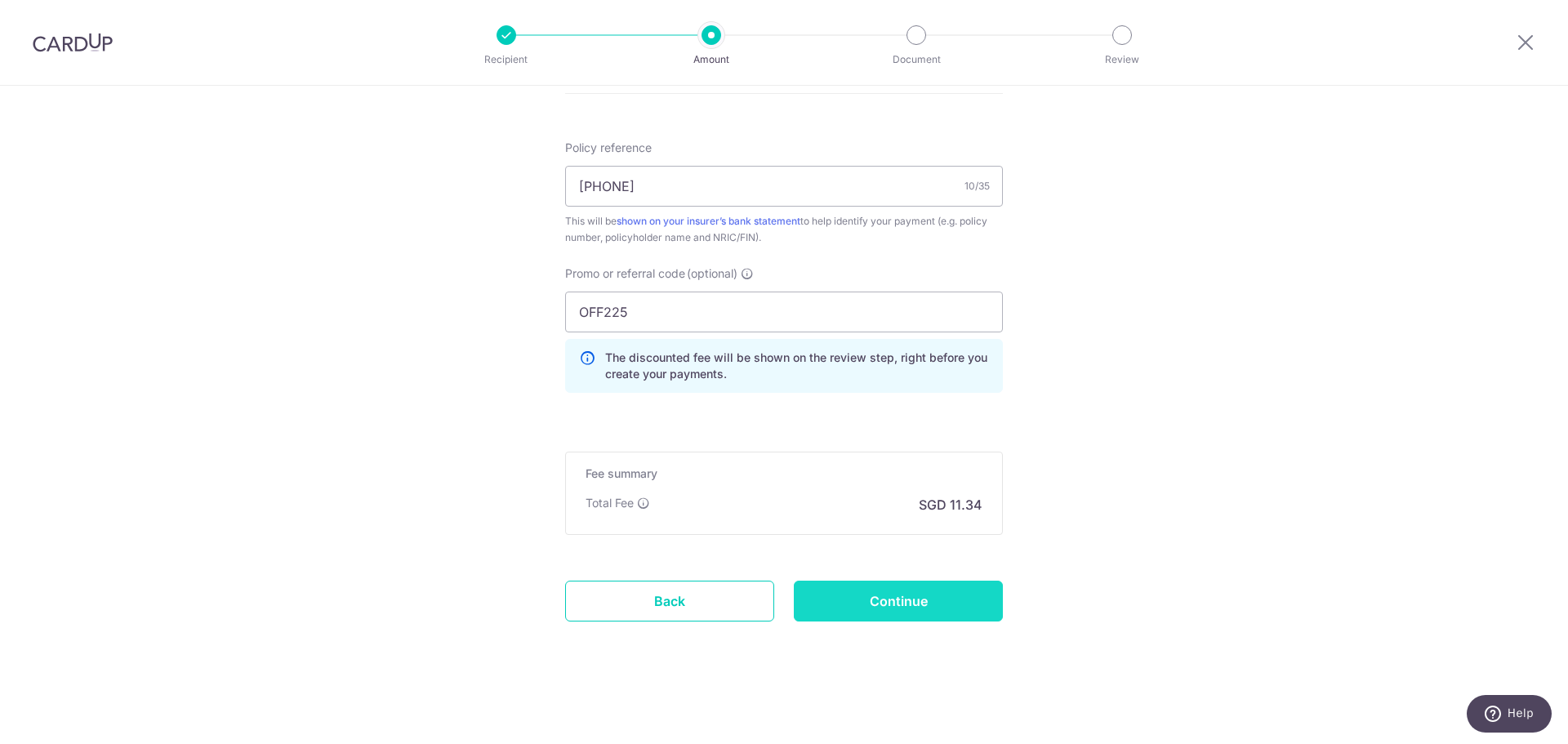 click on "Continue" at bounding box center (898, 601) 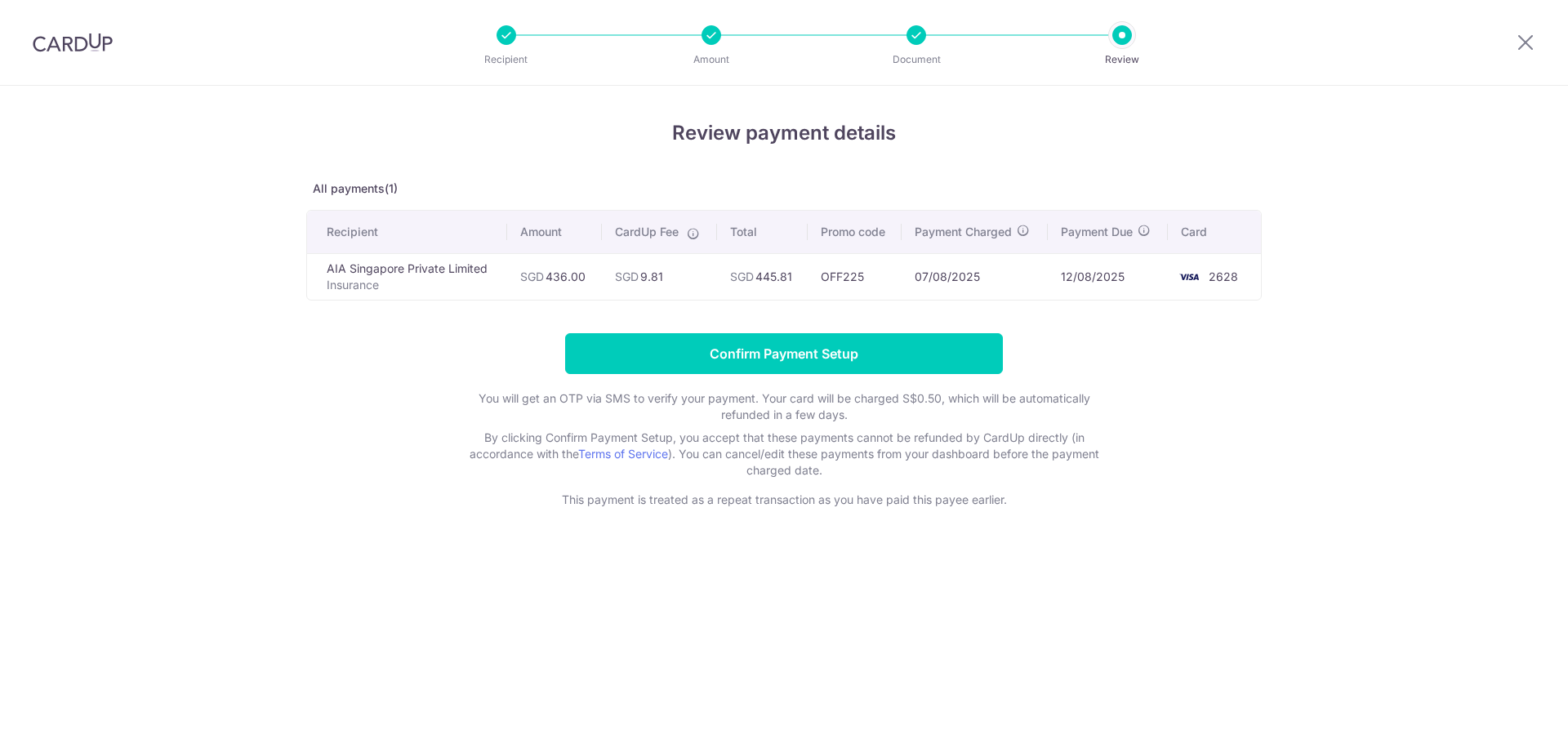scroll, scrollTop: 0, scrollLeft: 0, axis: both 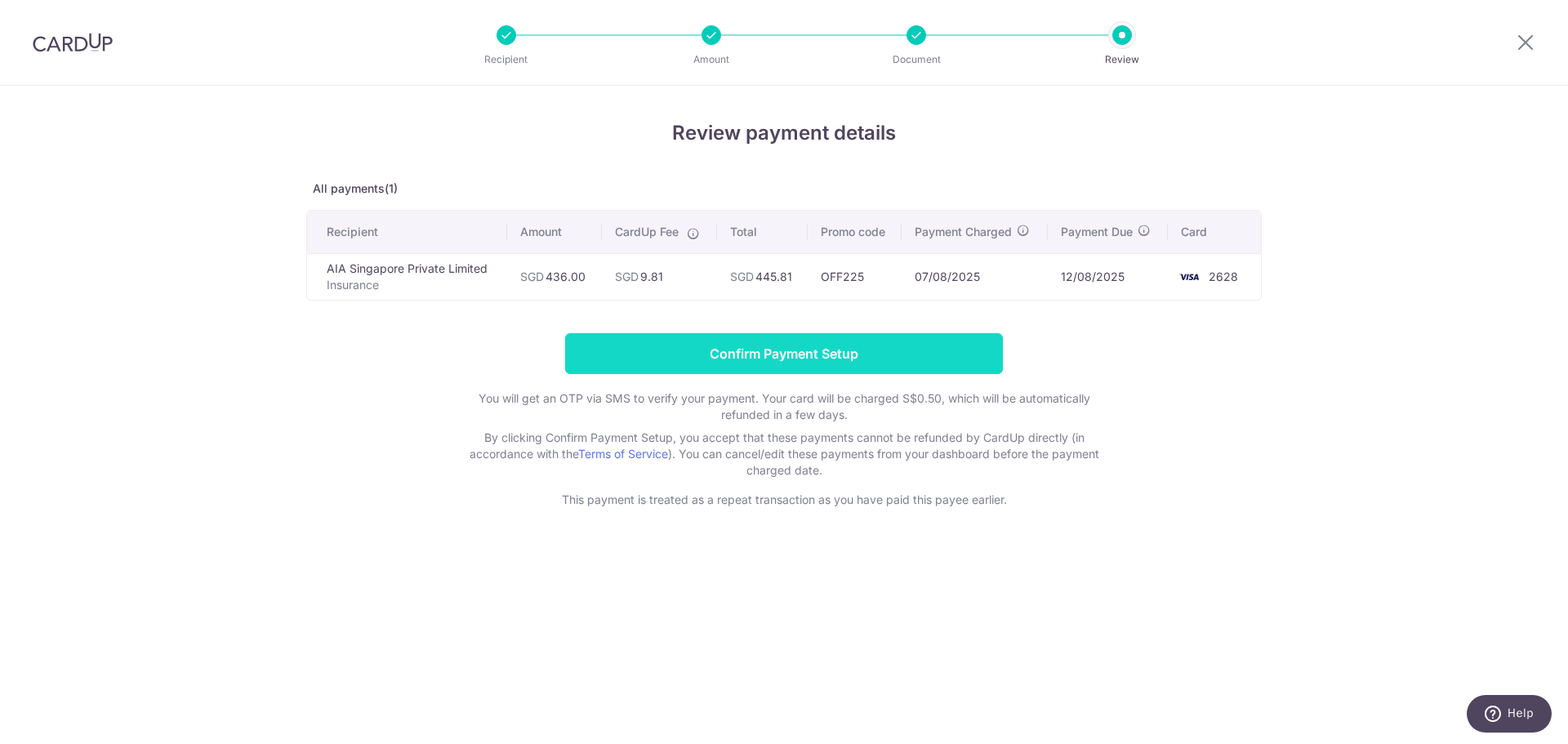 click on "Confirm Payment Setup" at bounding box center [784, 354] 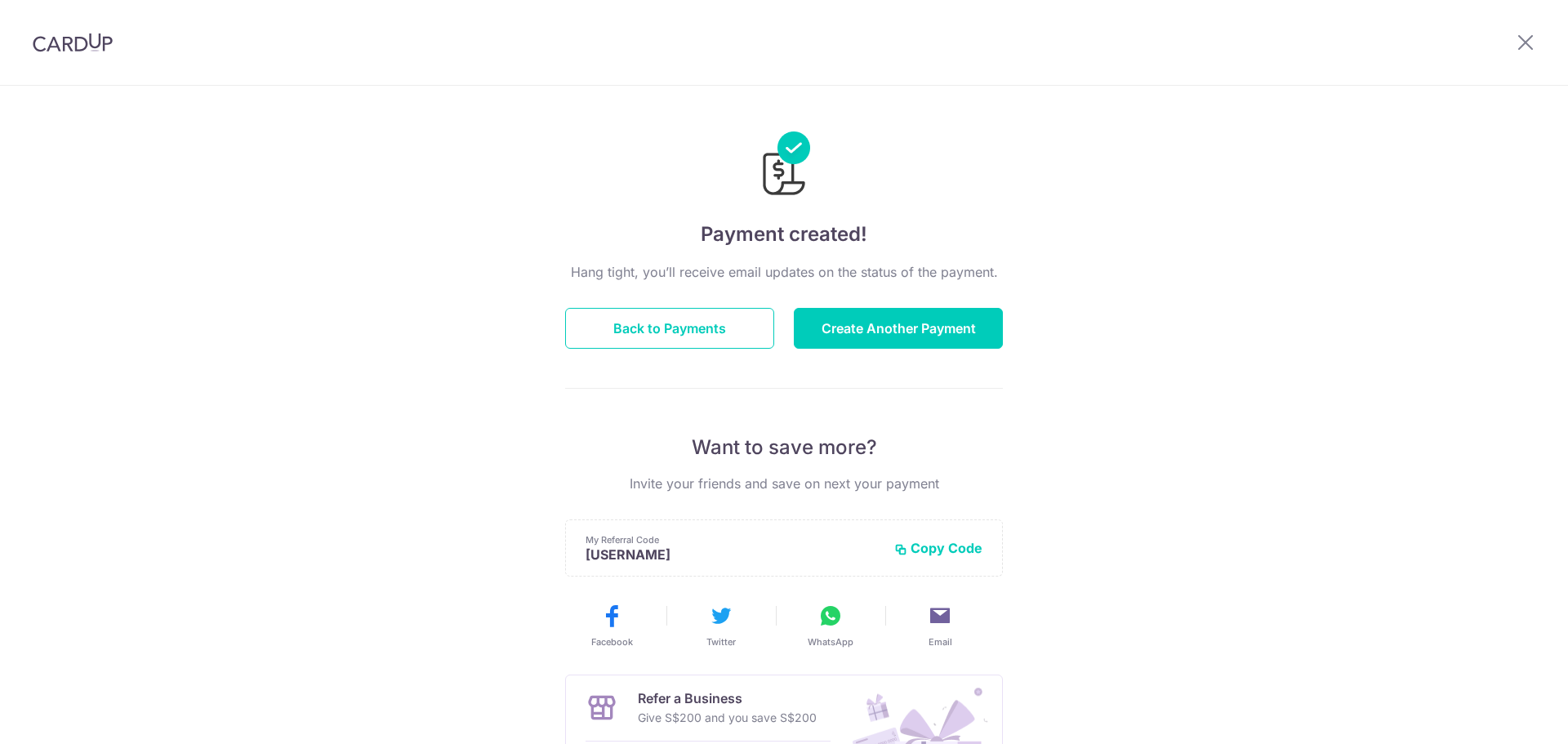 scroll, scrollTop: 0, scrollLeft: 0, axis: both 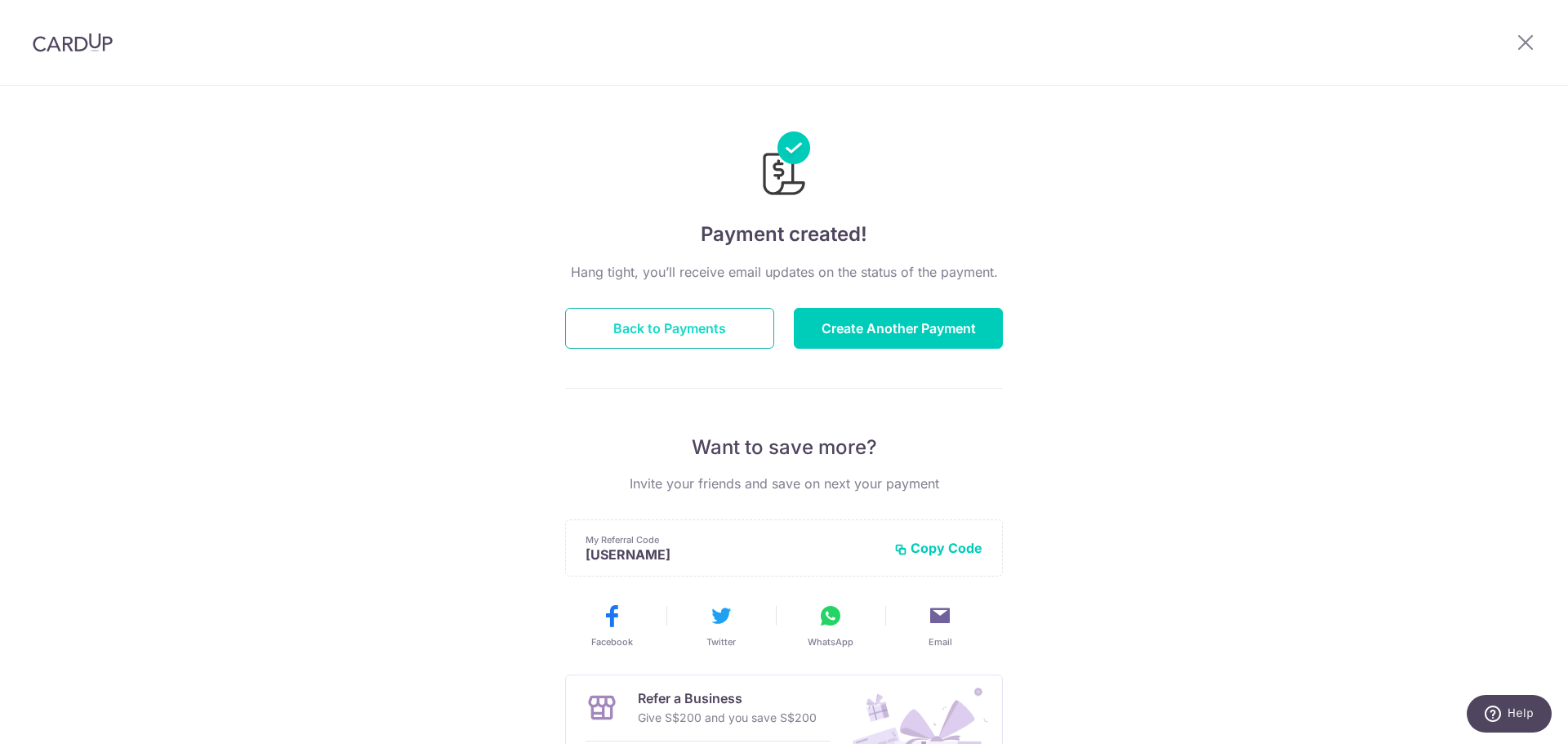 click on "Back to Payments" at bounding box center [670, 328] 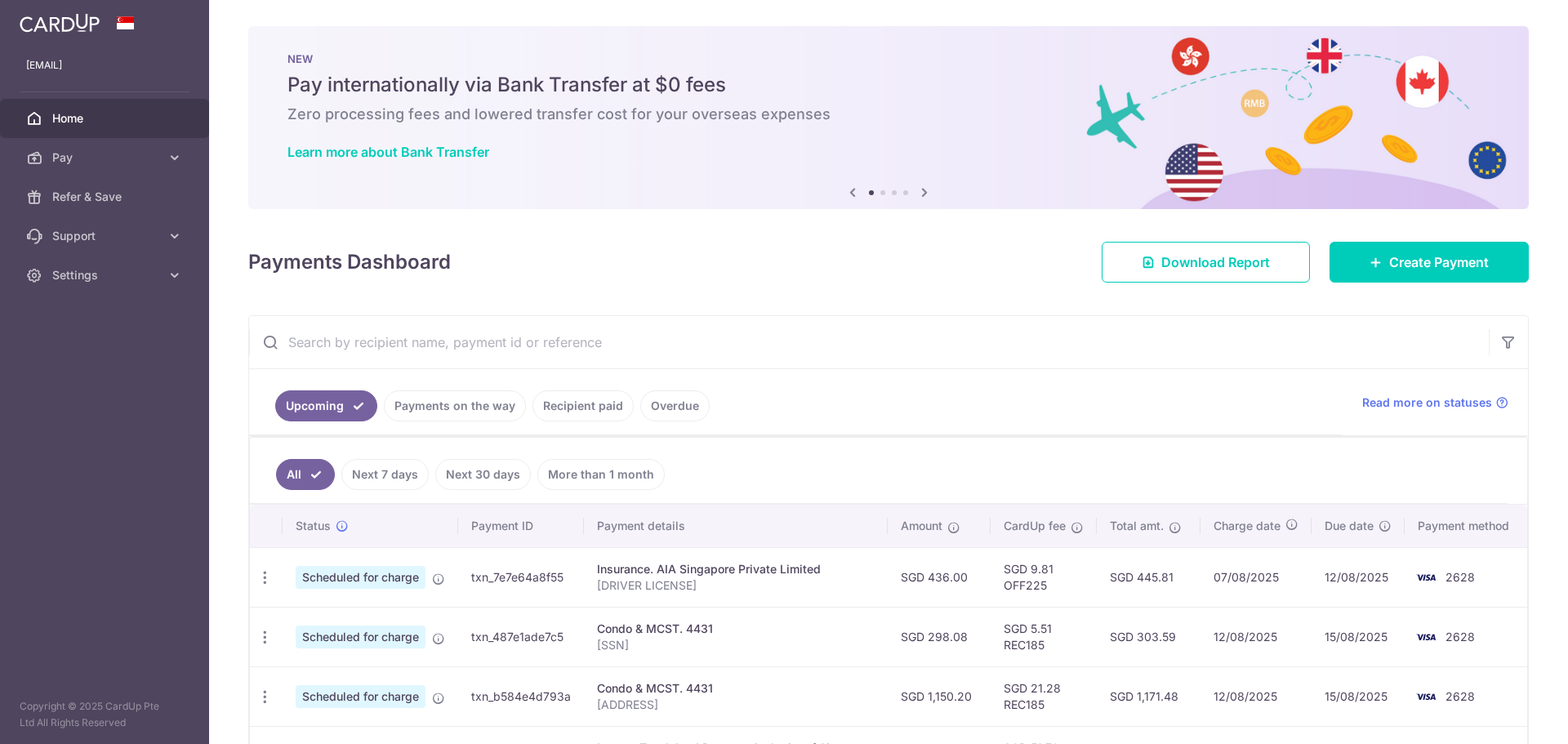 scroll, scrollTop: 0, scrollLeft: 0, axis: both 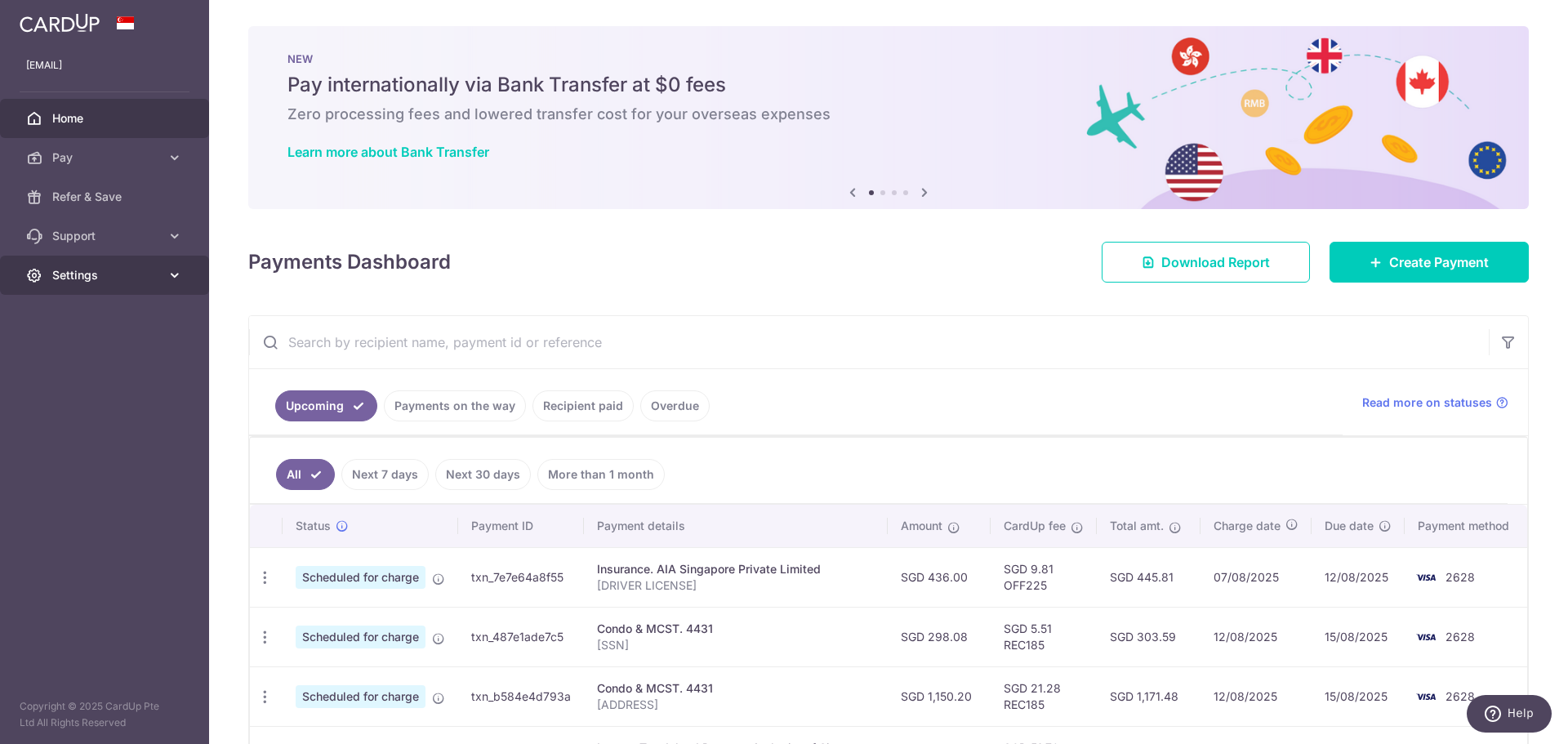 click at bounding box center (175, 275) 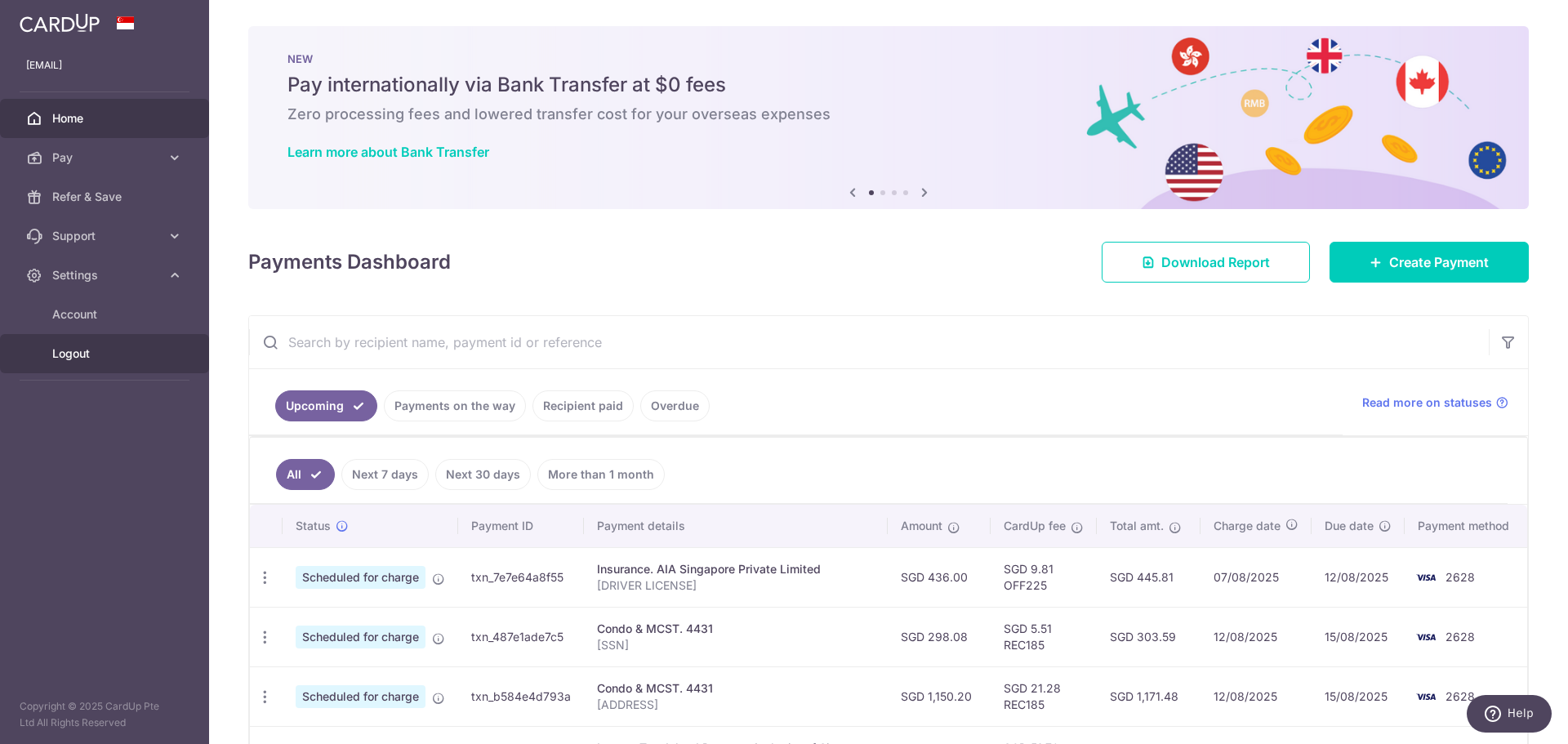 click on "Logout" at bounding box center [106, 354] 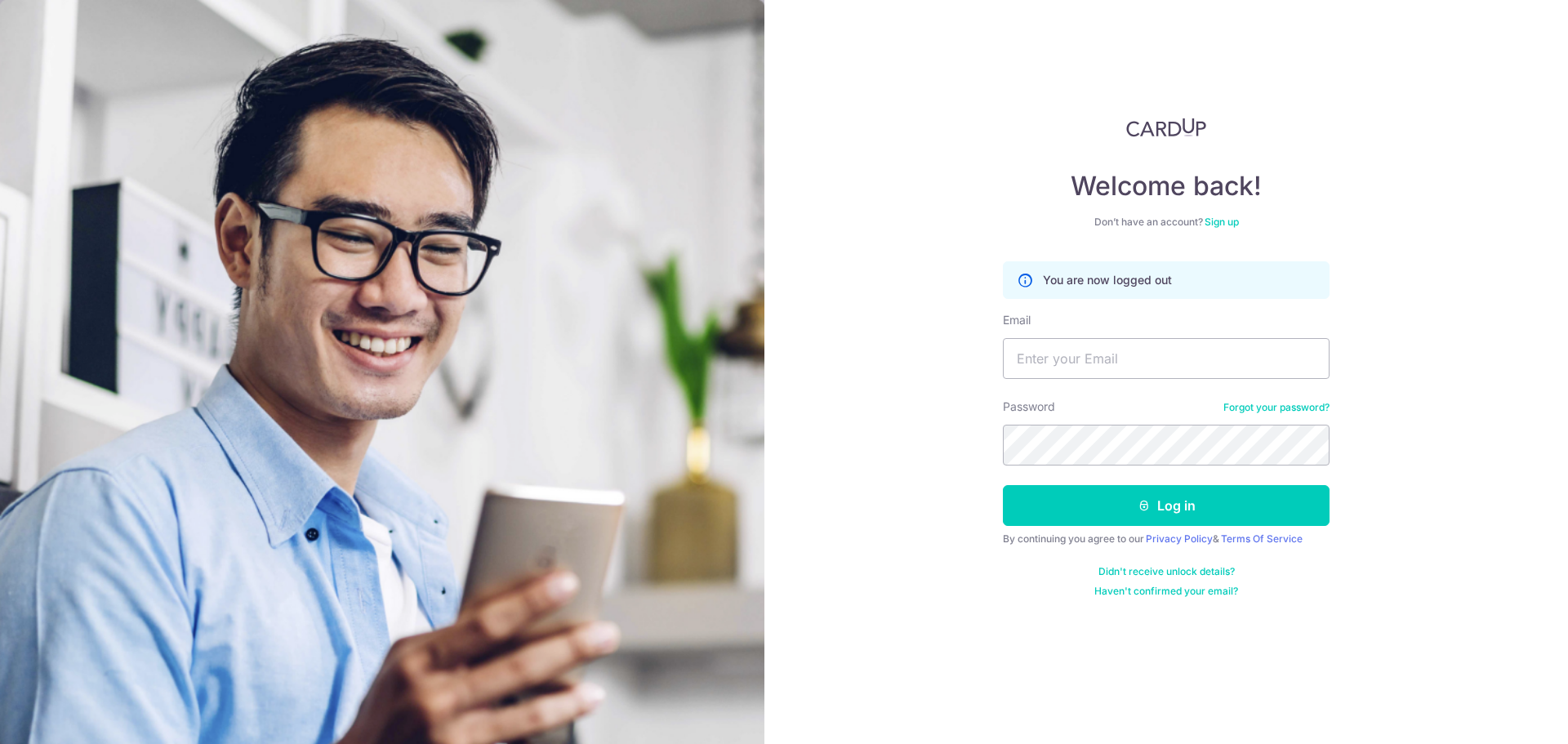 scroll, scrollTop: 0, scrollLeft: 0, axis: both 